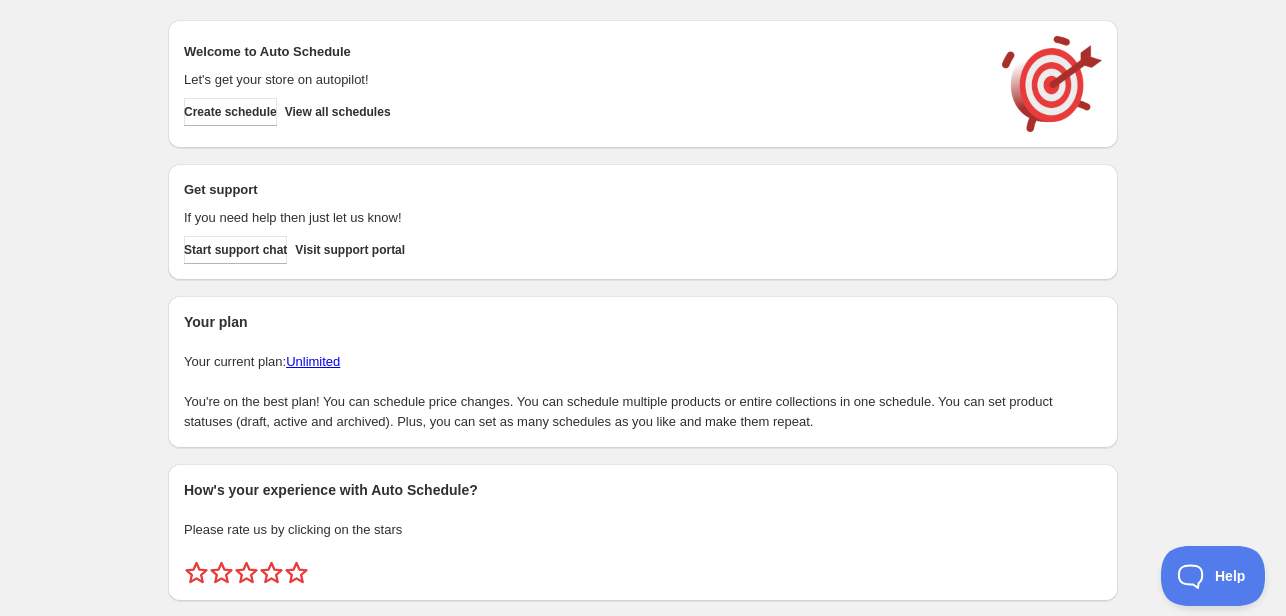 scroll, scrollTop: 0, scrollLeft: 0, axis: both 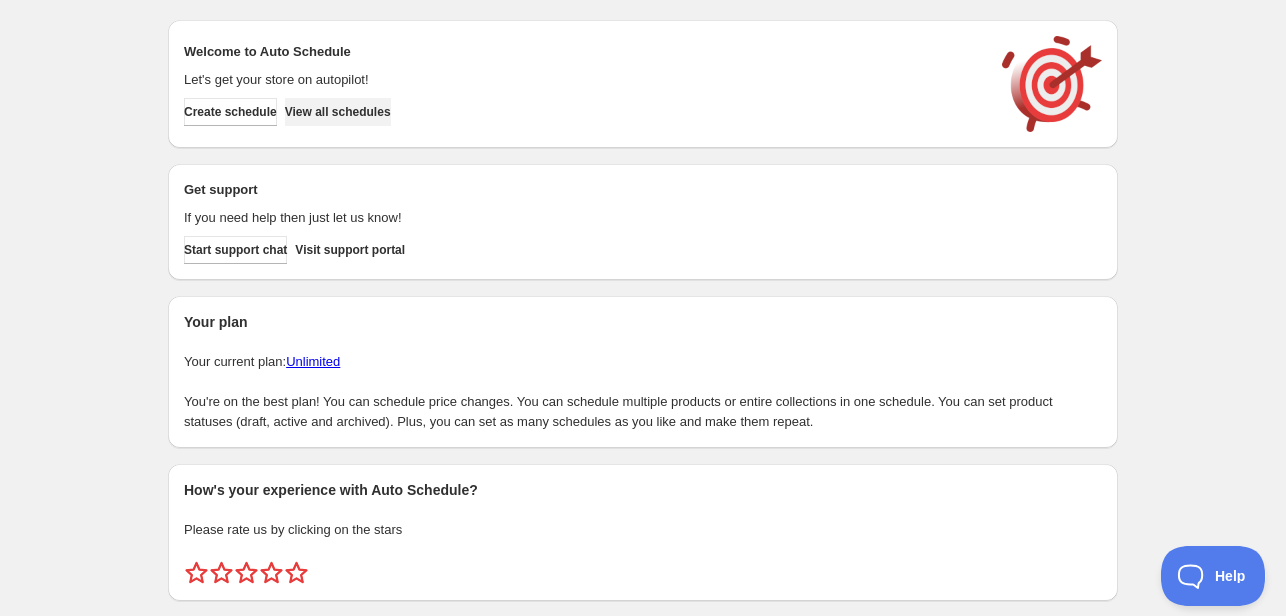 click on "View all schedules" at bounding box center (338, 112) 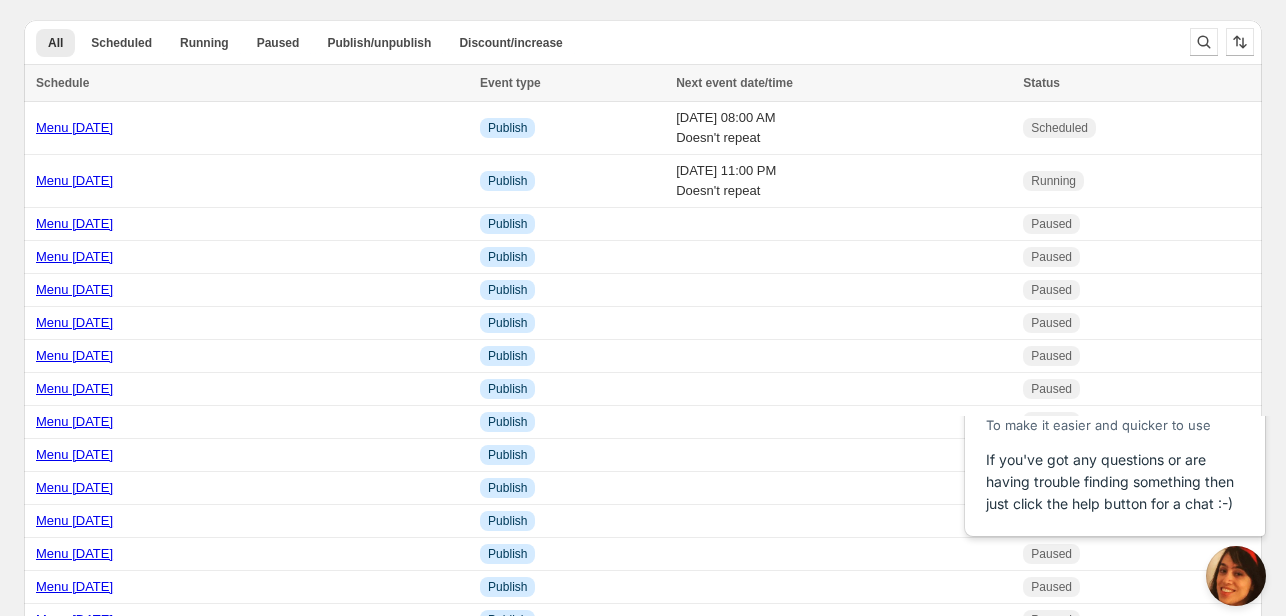 scroll, scrollTop: 0, scrollLeft: 0, axis: both 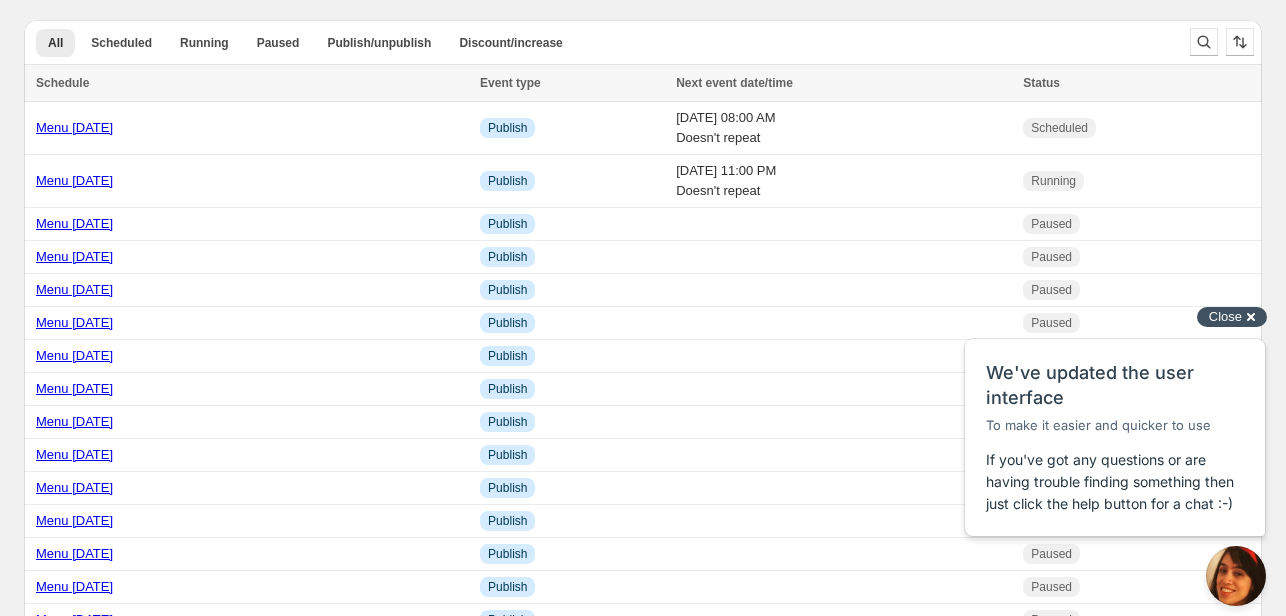 click on "Close" at bounding box center (1225, 316) 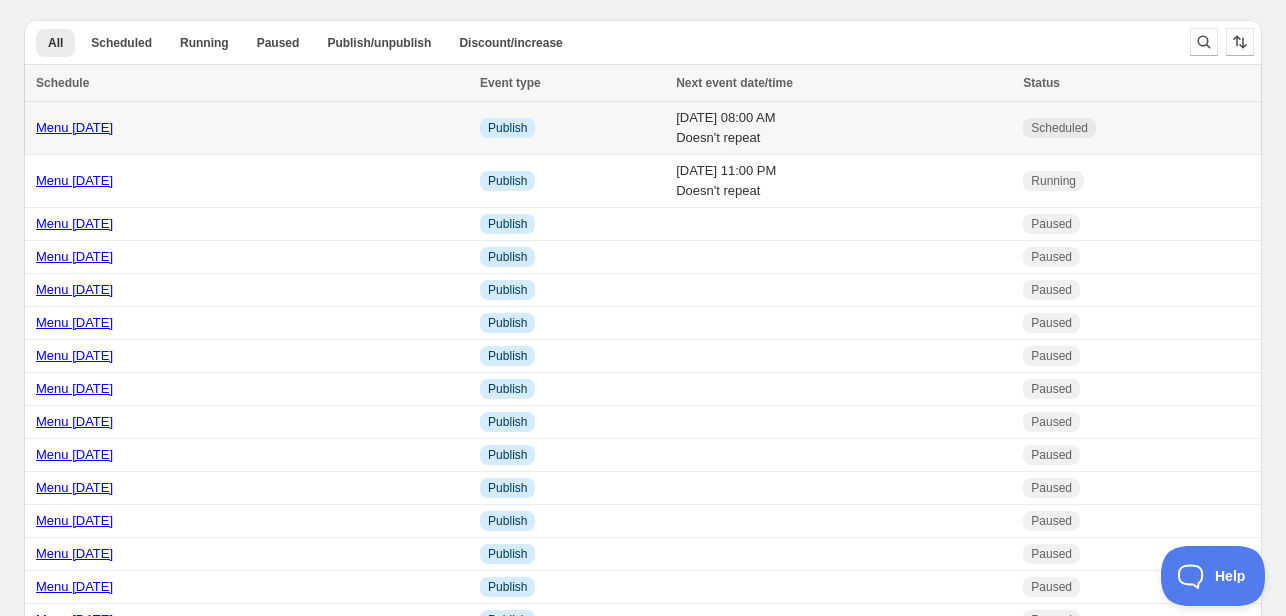 click on "Menu [DATE]" at bounding box center [74, 127] 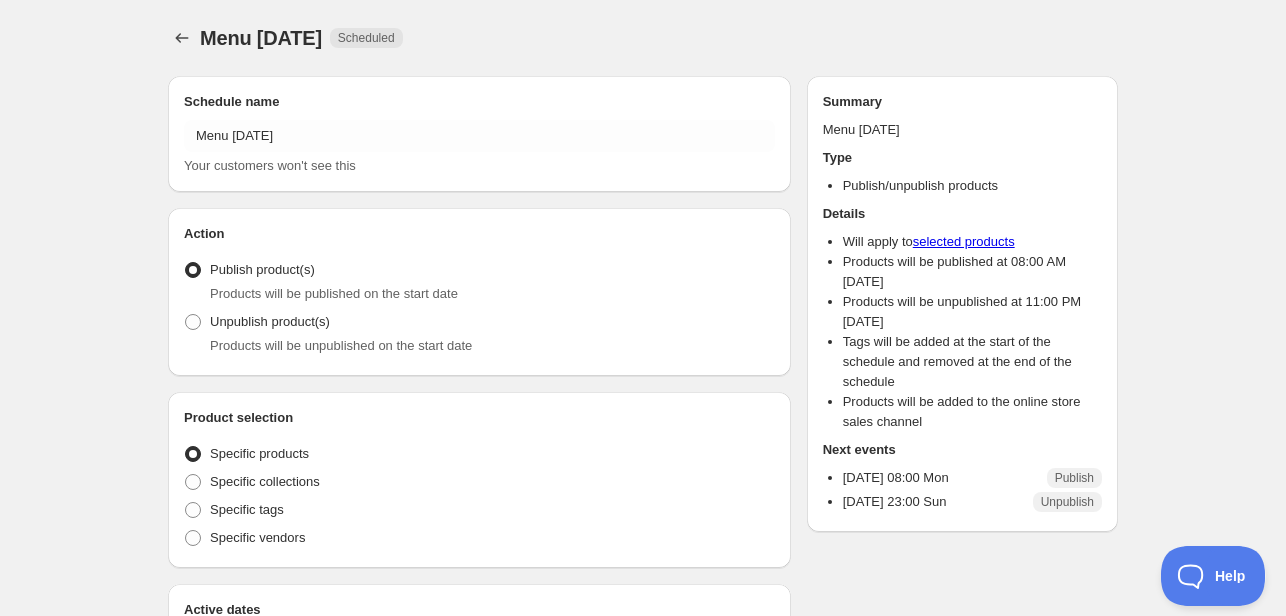 radio on "true" 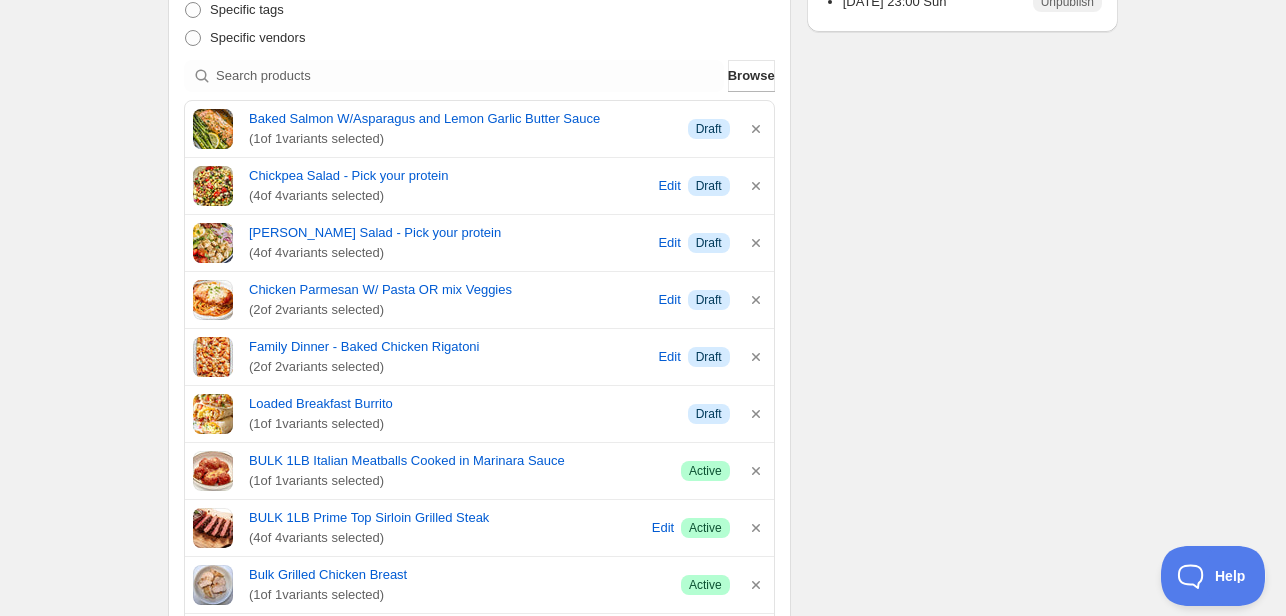 scroll, scrollTop: 600, scrollLeft: 0, axis: vertical 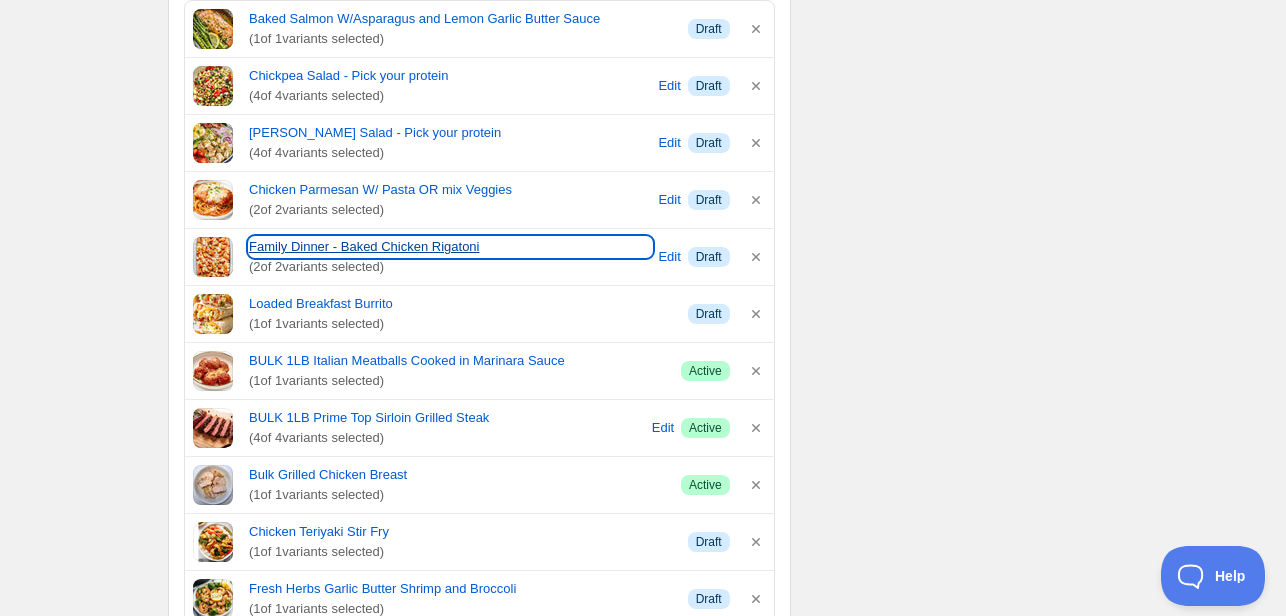 click on "Family Dinner - Baked Chicken Rigatoni" at bounding box center [450, 247] 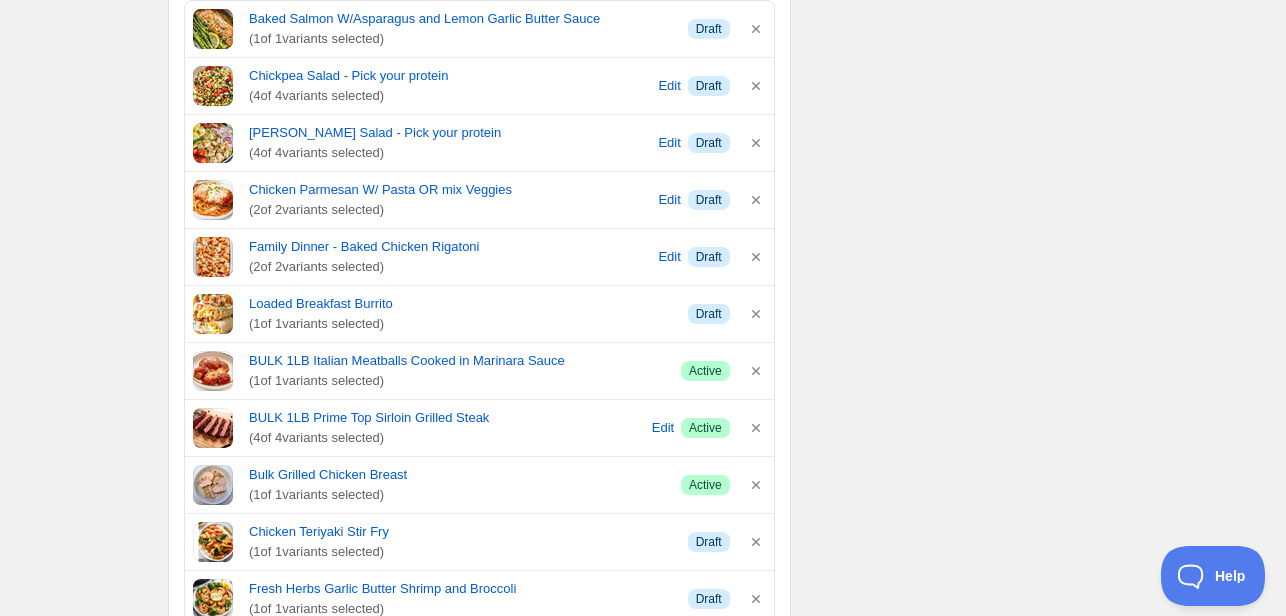 click on "Schedule name Menu [DATE] Your customers won't see this Action Action Publish product(s) Products will be published on the start date Unpublish product(s) Products will be unpublished on the start date Product selection Entity type Specific products Specific collections Specific tags Specific vendors Browse Baked Salmon W/Asparagus and Lemon Garlic Butter Sauce ( 1  of   1  variants selected) Info Draft Chickpea Salad - Pick your protein ( 4  of   4  variants selected) Edit Info Draft [PERSON_NAME] Salad - Pick your protein ( 4  of   4  variants selected) Edit Info Draft Chicken Parmesan W/ Pasta OR mix Veggies ( 2  of   2  variants selected) Edit Info Draft Family Dinner - Baked Chicken Rigatoni ( 2  of   2  variants selected) Edit Info Draft Loaded Breakfast Burrito ( 1  of   1  variants selected) Info Draft BULK 1LB Italian Meatballs Cooked in Marinara Sauce ( 1  of   1  variants selected) Success Active BULK 1LB Prime Top Sirloin Grilled Steak ( 4  of   4  variants selected) Edit Success Active ( 1  of   1 ( 1" at bounding box center [635, 797] 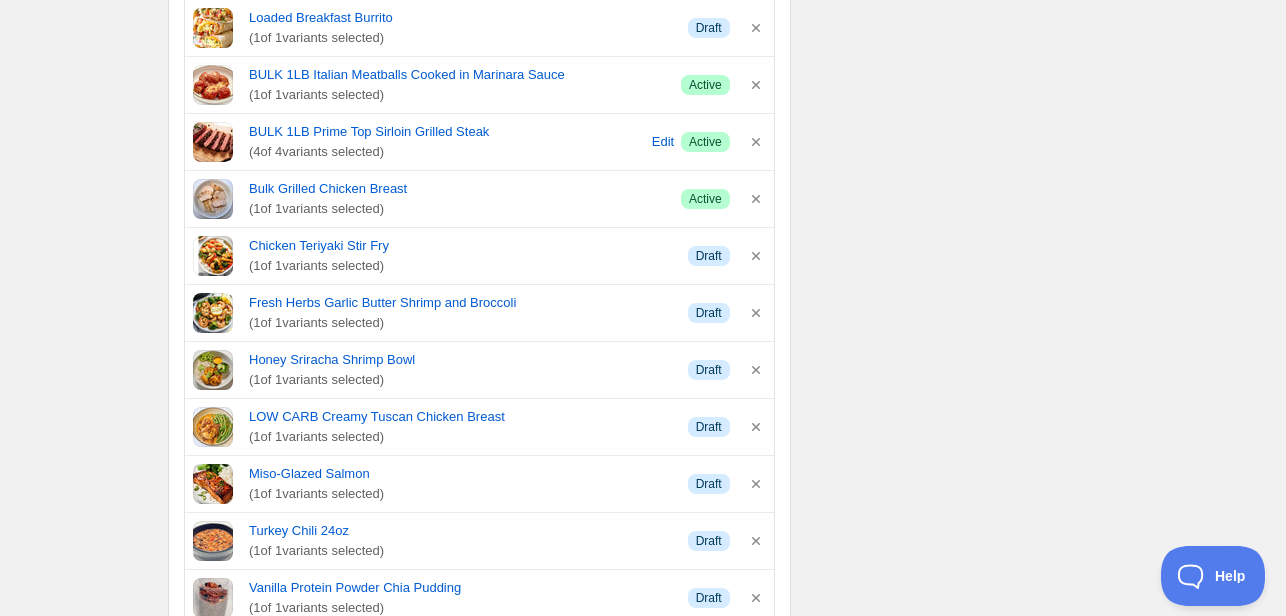 scroll, scrollTop: 900, scrollLeft: 0, axis: vertical 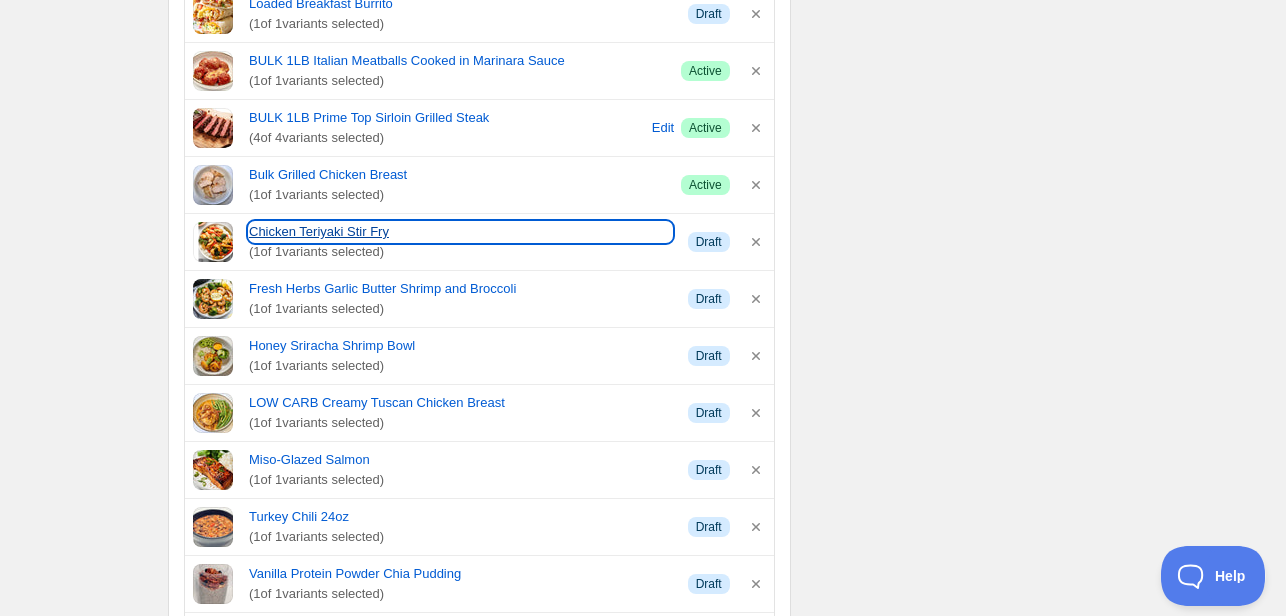 click on "Chicken Teriyaki Stir Fry" at bounding box center [460, 232] 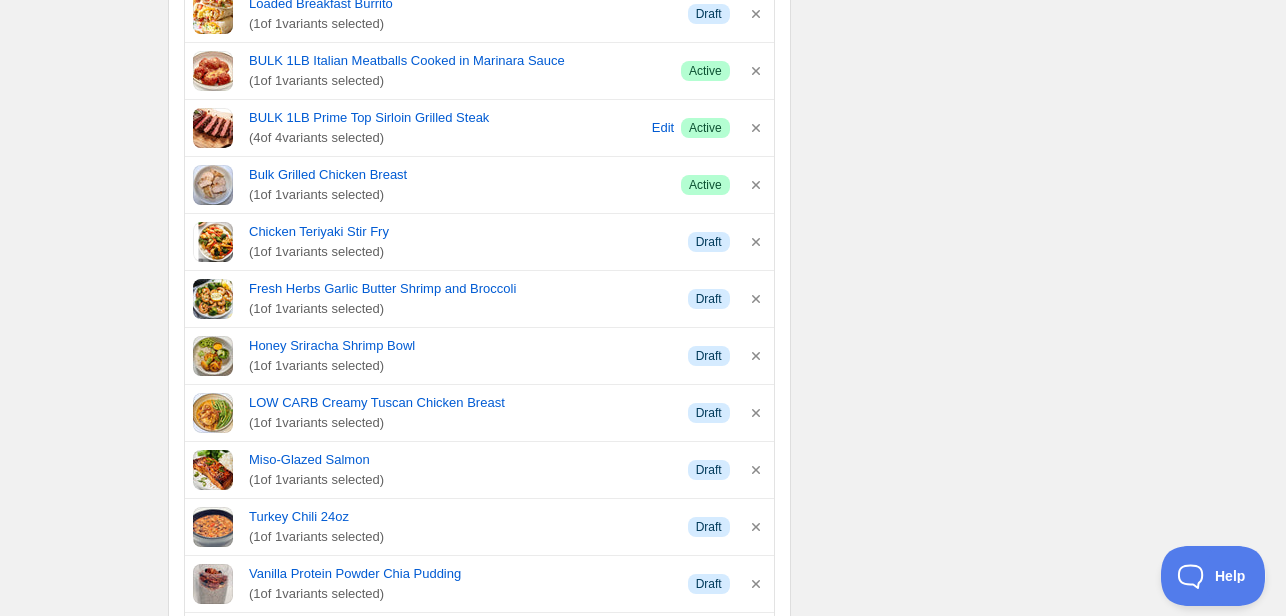 click on "Schedule name Menu [DATE] Your customers won't see this Action Action Publish product(s) Products will be published on the start date Unpublish product(s) Products will be unpublished on the start date Product selection Entity type Specific products Specific collections Specific tags Specific vendors Browse Baked Salmon W/Asparagus and Lemon Garlic Butter Sauce ( 1  of   1  variants selected) Info Draft Chickpea Salad - Pick your protein ( 4  of   4  variants selected) Edit Info Draft [PERSON_NAME] Salad - Pick your protein ( 4  of   4  variants selected) Edit Info Draft Chicken Parmesan W/ Pasta OR mix Veggies ( 2  of   2  variants selected) Edit Info Draft Family Dinner - Baked Chicken Rigatoni ( 2  of   2  variants selected) Edit Info Draft Loaded Breakfast Burrito ( 1  of   1  variants selected) Info Draft BULK 1LB Italian Meatballs Cooked in Marinara Sauce ( 1  of   1  variants selected) Success Active BULK 1LB Prime Top Sirloin Grilled Steak ( 4  of   4  variants selected) Edit Success Active ( 1  of   1 ( 1" at bounding box center (635, 497) 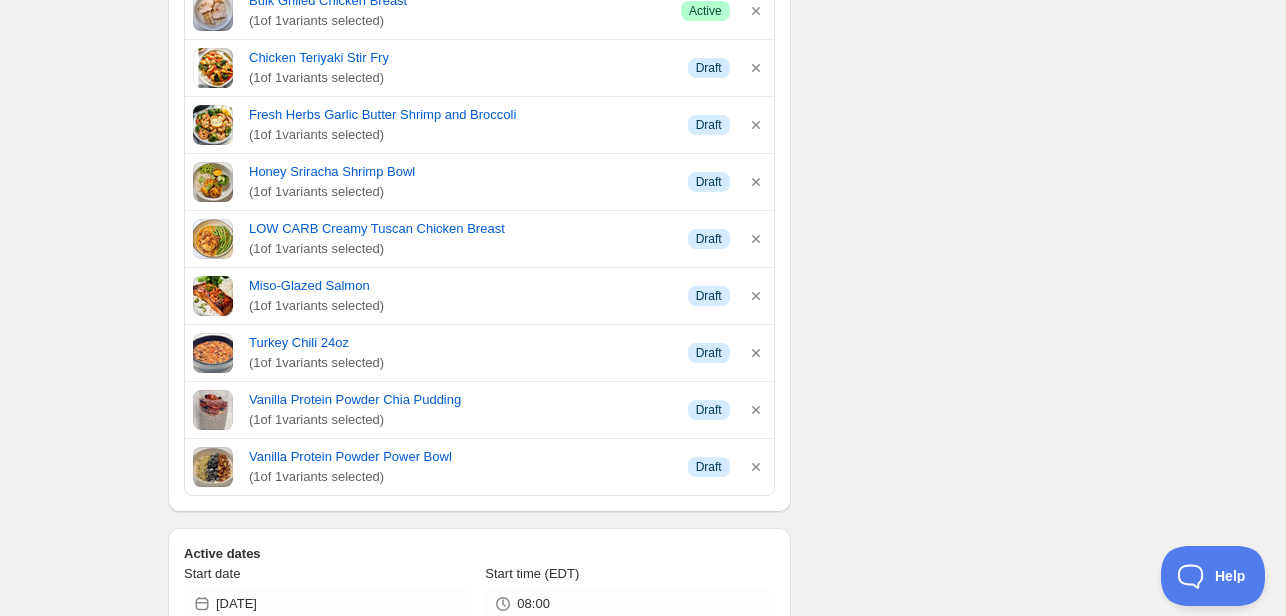 scroll, scrollTop: 1100, scrollLeft: 0, axis: vertical 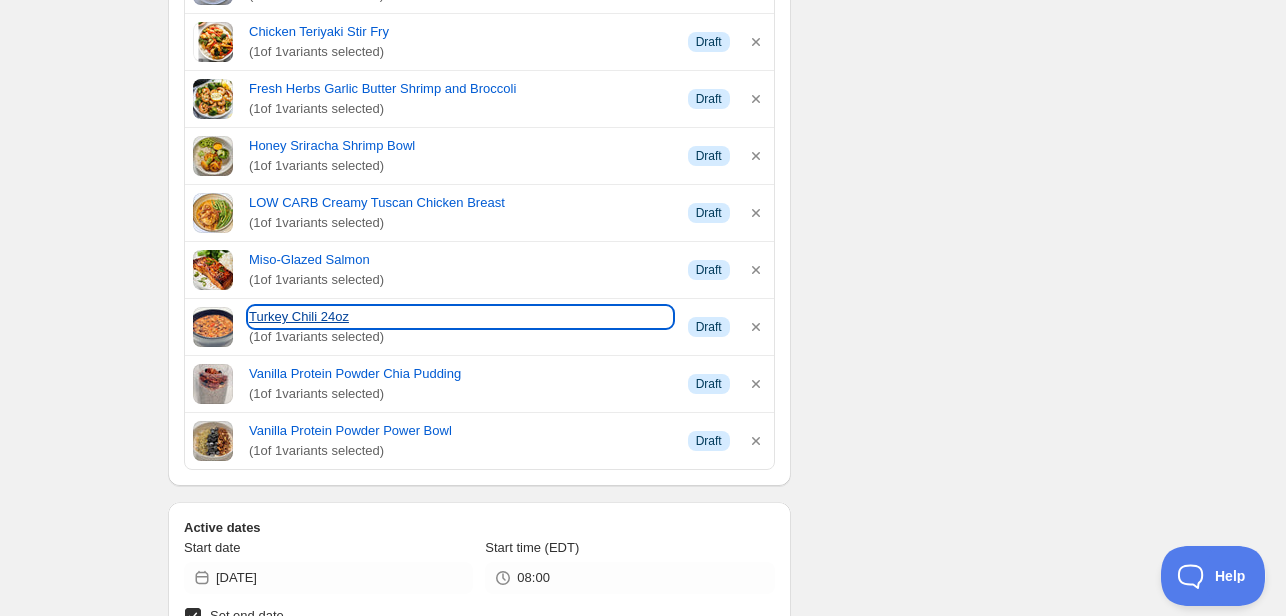 click on "Turkey Chili 24oz" at bounding box center (460, 317) 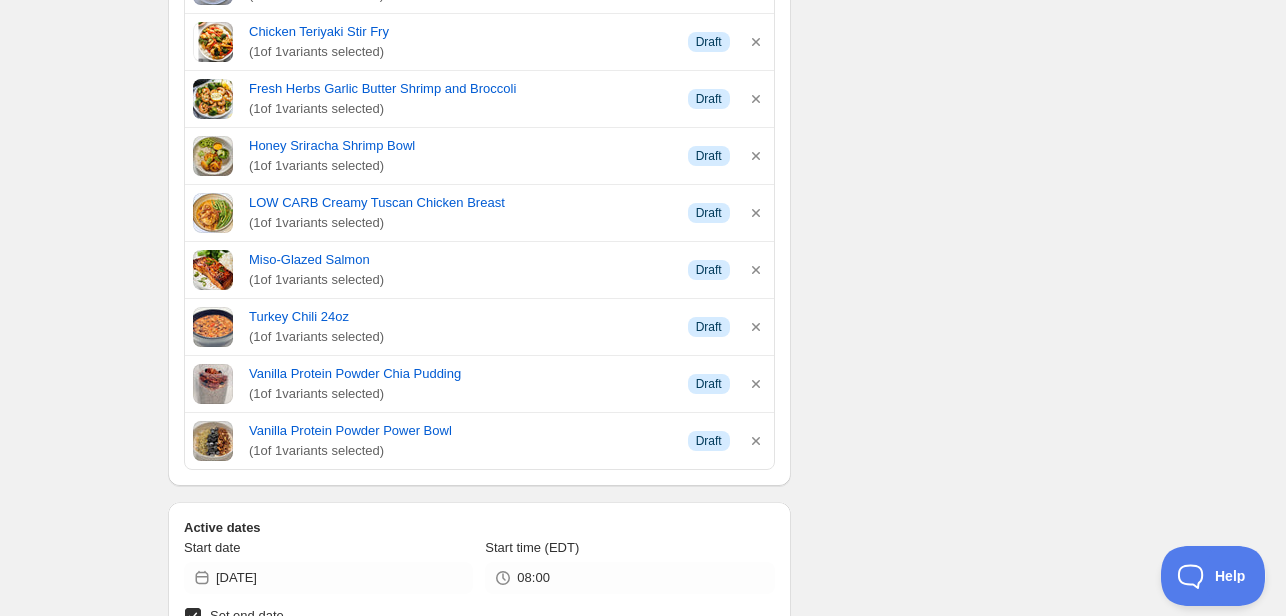 click on "Schedule name Menu [DATE] Your customers won't see this Action Action Publish product(s) Products will be published on the start date Unpublish product(s) Products will be unpublished on the start date Product selection Entity type Specific products Specific collections Specific tags Specific vendors Browse Baked Salmon W/Asparagus and Lemon Garlic Butter Sauce ( 1  of   1  variants selected) Info Draft Chickpea Salad - Pick your protein ( 4  of   4  variants selected) Edit Info Draft [PERSON_NAME] Salad - Pick your protein ( 4  of   4  variants selected) Edit Info Draft Chicken Parmesan W/ Pasta OR mix Veggies ( 2  of   2  variants selected) Edit Info Draft Family Dinner - Baked Chicken Rigatoni ( 2  of   2  variants selected) Edit Info Draft Loaded Breakfast Burrito ( 1  of   1  variants selected) Info Draft BULK 1LB Italian Meatballs Cooked in Marinara Sauce ( 1  of   1  variants selected) Success Active BULK 1LB Prime Top Sirloin Grilled Steak ( 4  of   4  variants selected) Edit Success Active ( 1  of   1 ( 1" at bounding box center (635, 297) 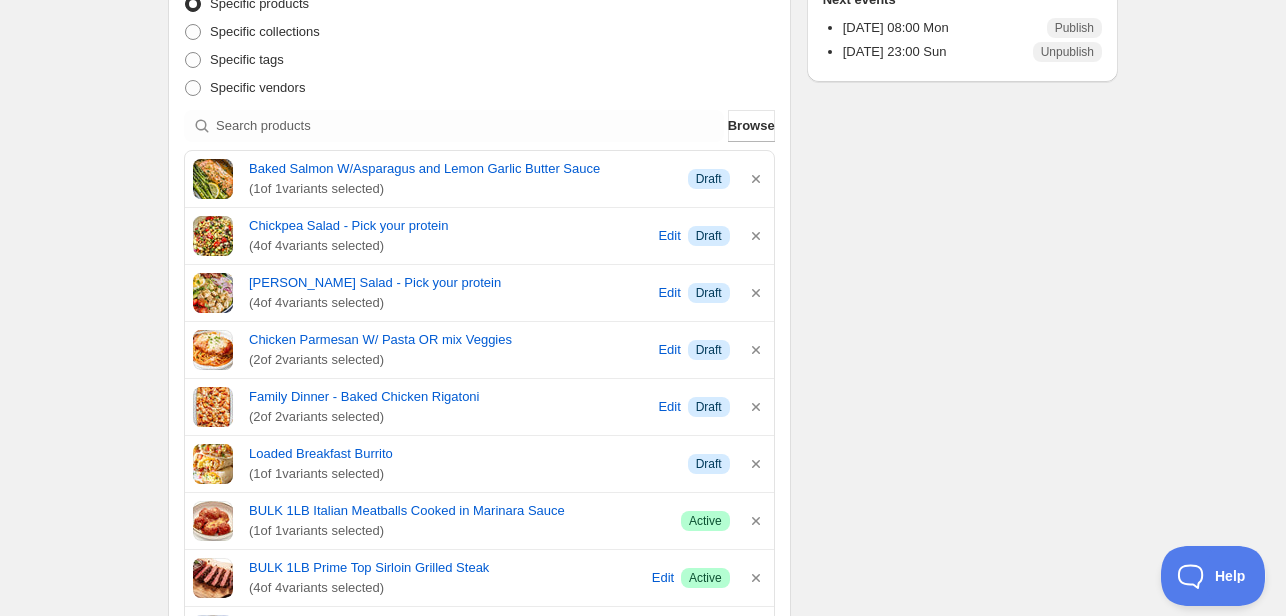 scroll, scrollTop: 200, scrollLeft: 0, axis: vertical 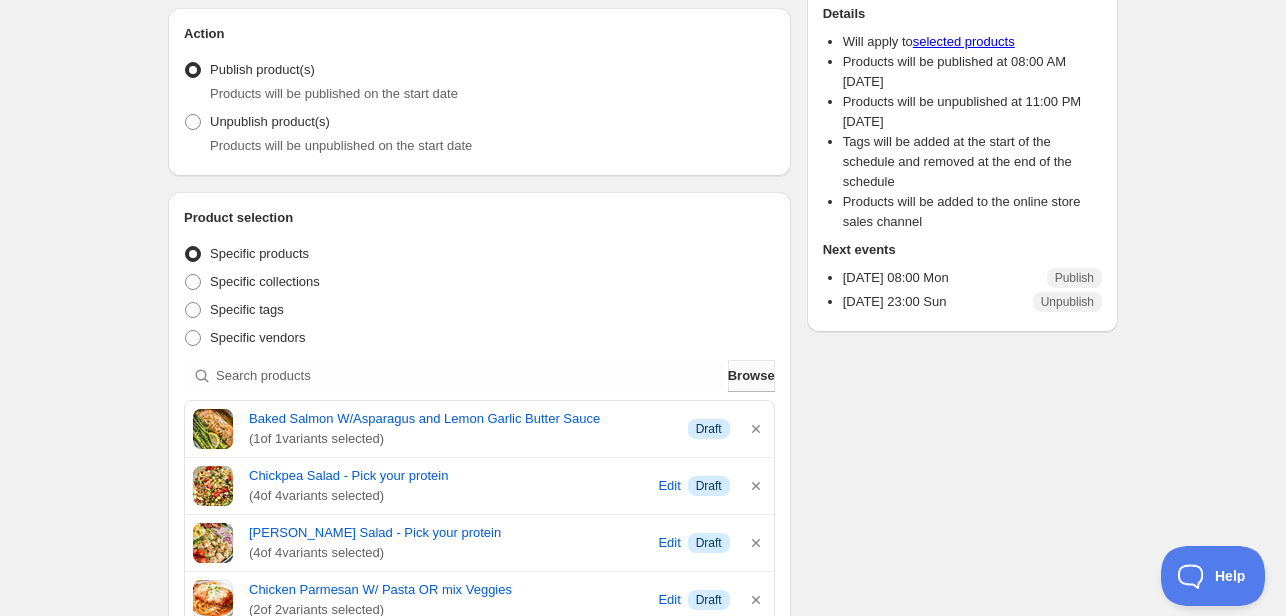 click on "Browse" at bounding box center [751, 376] 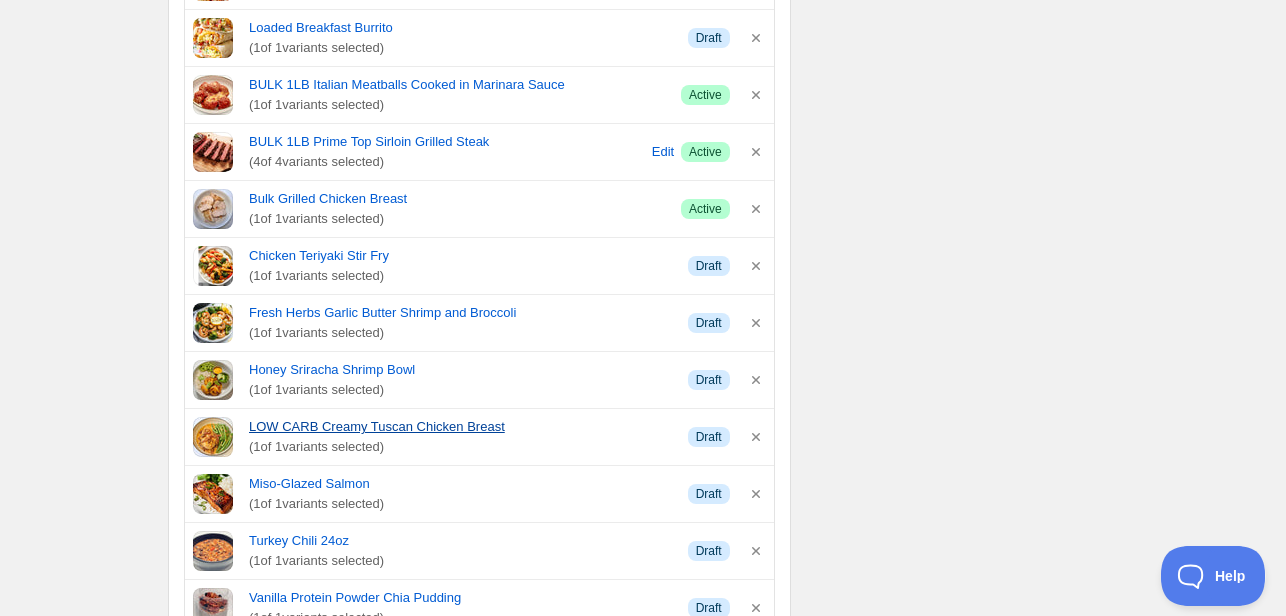 scroll, scrollTop: 900, scrollLeft: 0, axis: vertical 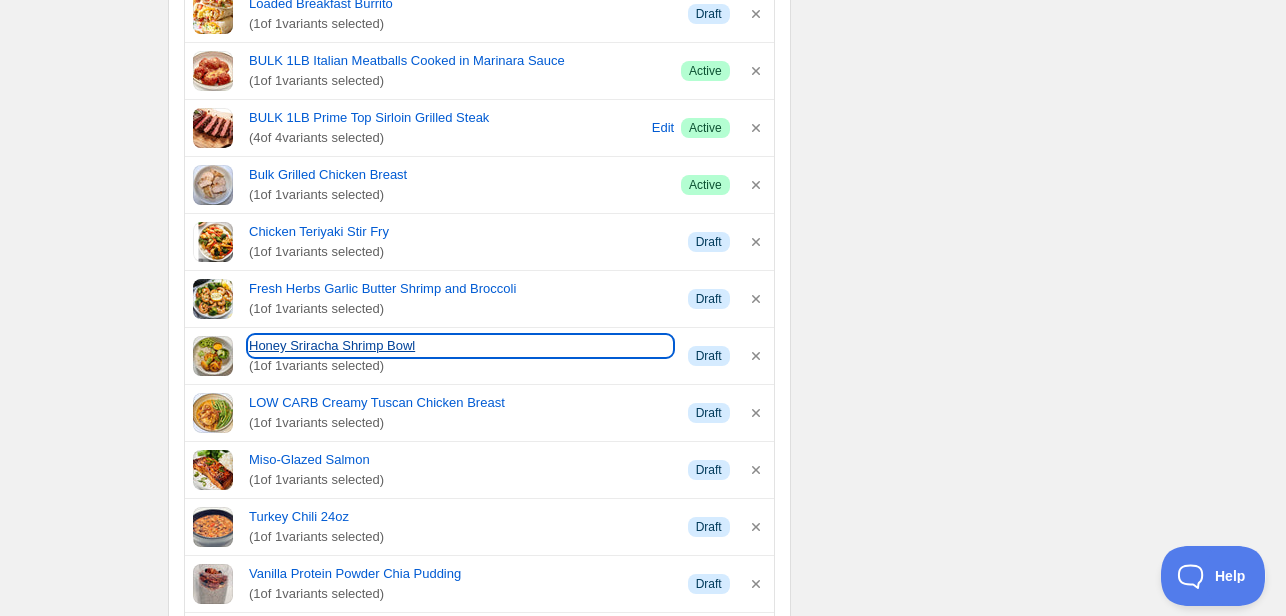 click on "Honey Sriracha Shrimp Bowl" at bounding box center (460, 346) 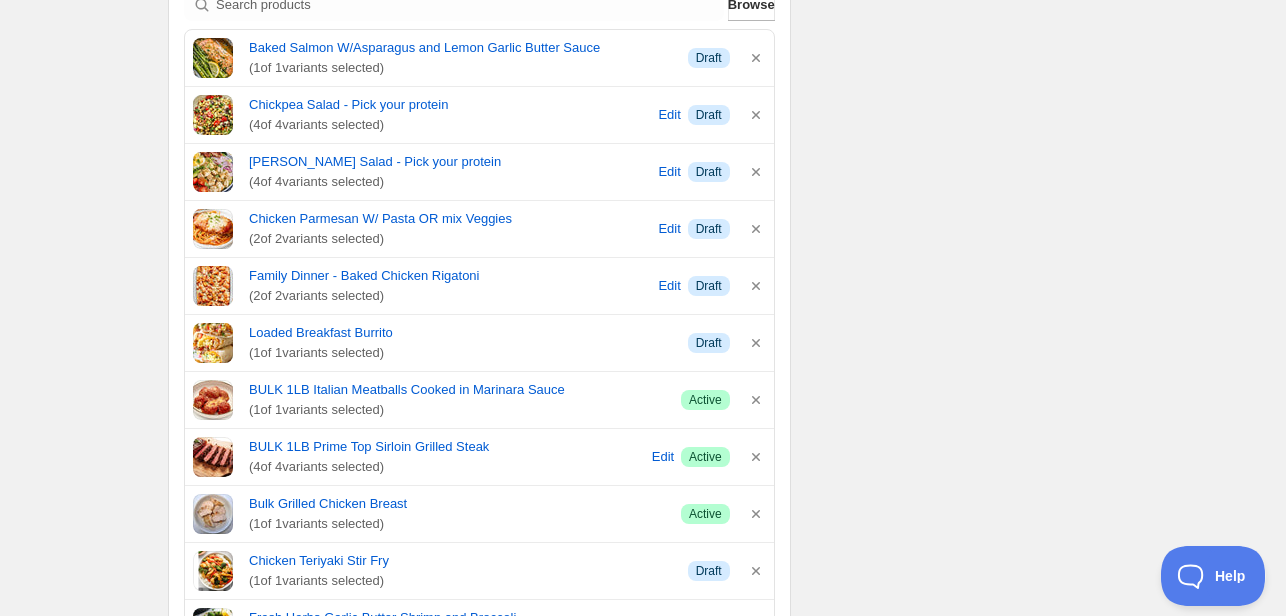 scroll, scrollTop: 300, scrollLeft: 0, axis: vertical 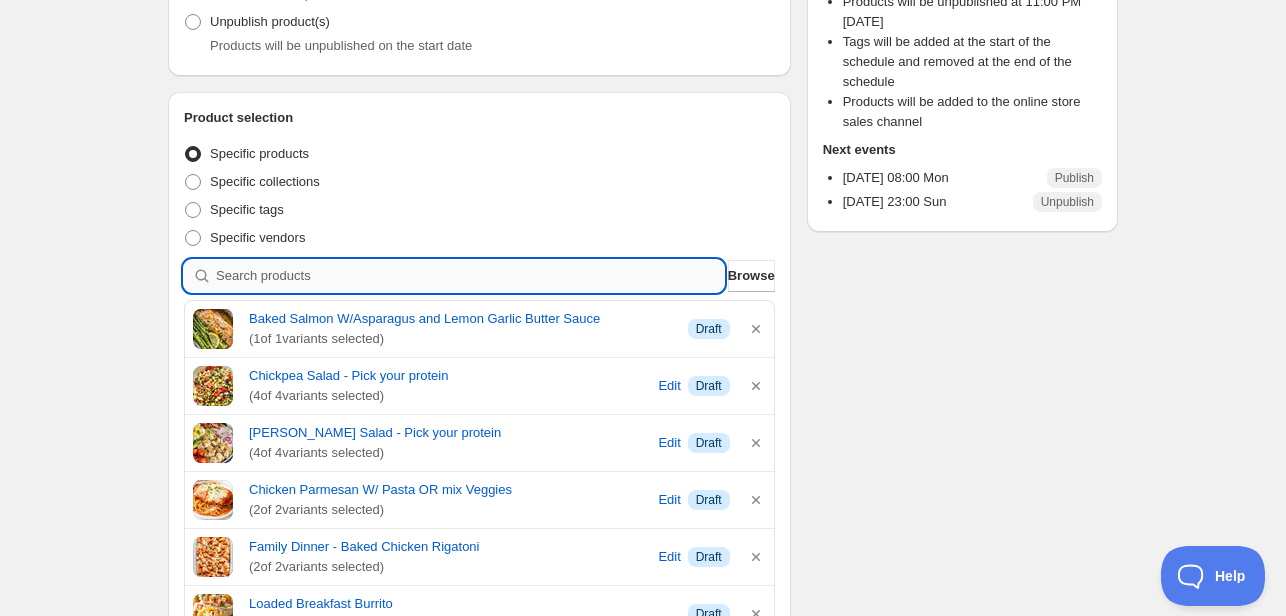 click at bounding box center (470, 276) 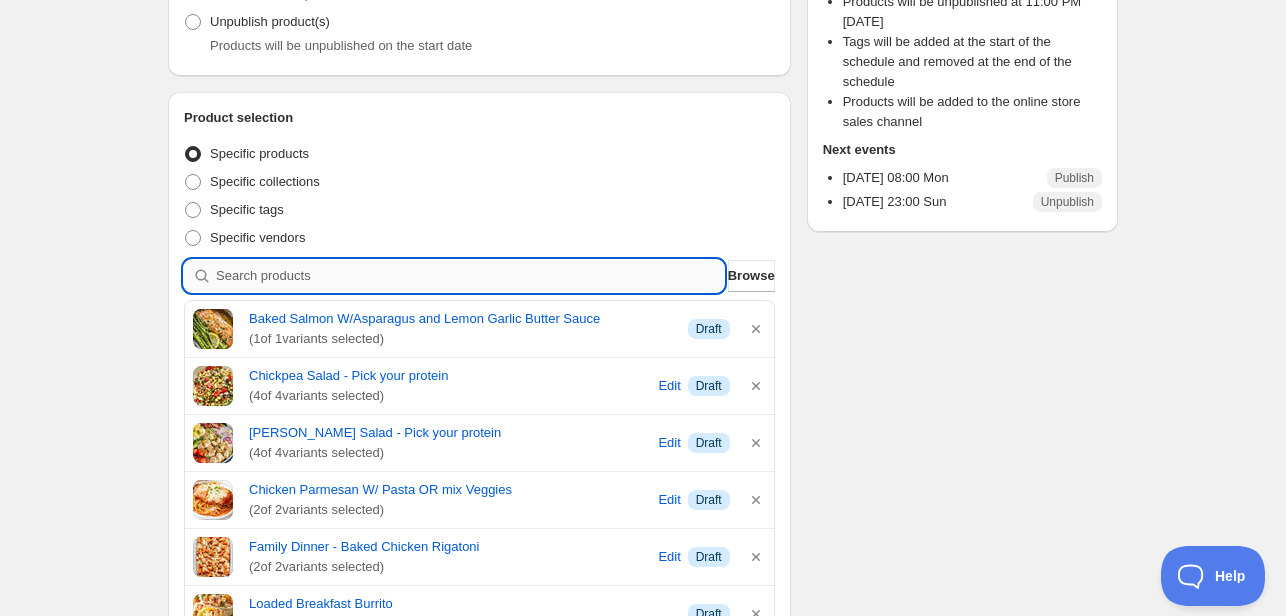 type on "g" 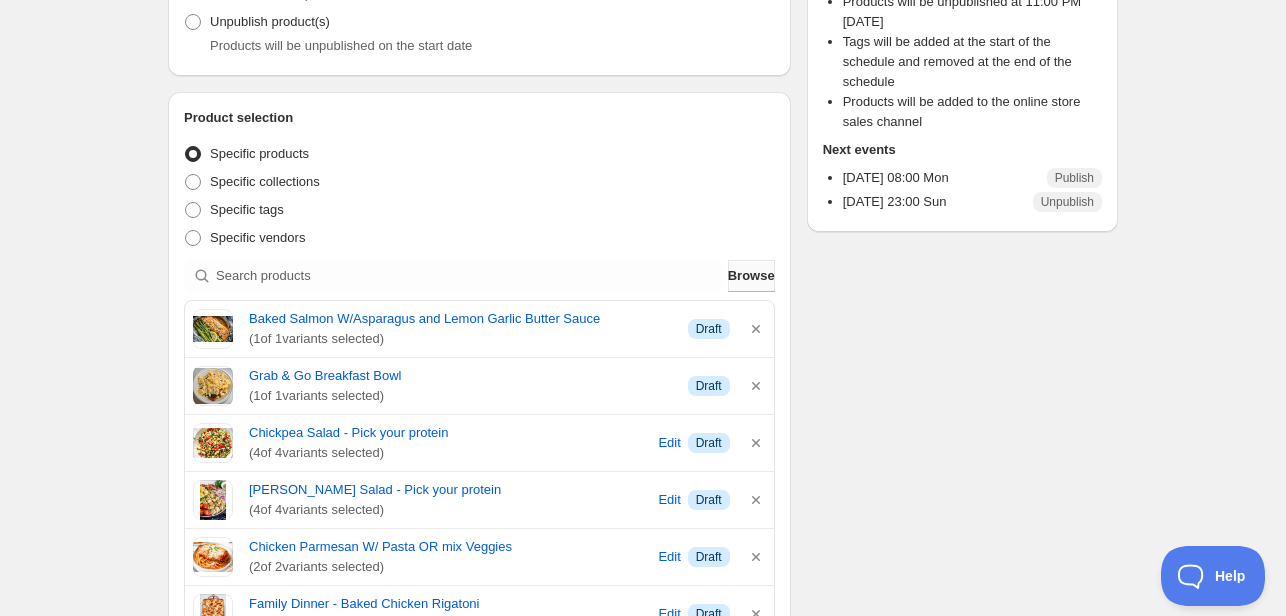 click on "Browse" at bounding box center (751, 276) 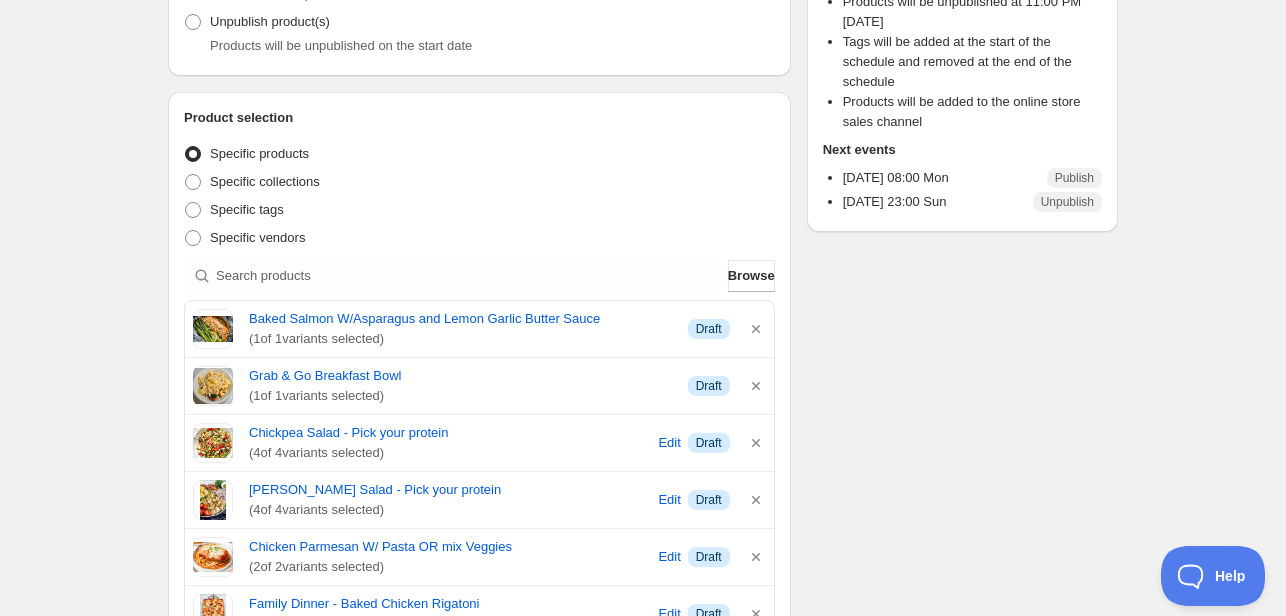 click on "Schedule name Menu [DATE] Your customers won't see this Action Action Publish product(s) Products will be published on the start date Unpublish product(s) Products will be unpublished on the start date Product selection Entity type Specific products Specific collections Specific tags Specific vendors Browse Baked Salmon W/Asparagus and Lemon Garlic Butter Sauce ( 1  of   1  variants selected) Info Draft Grab & Go Breakfast Bowl ( 1  of   1  variants selected) Info Draft Chickpea Salad - Pick your protein ( 4  of   4  variants selected) Edit Info Draft [PERSON_NAME] Salad - Pick your protein ( 4  of   4  variants selected) Edit Info Draft Chicken Parmesan W/ Pasta OR mix Veggies ( 2  of   2  variants selected) Edit Info Draft Family Dinner - Baked Chicken Rigatoni ( 2  of   2  variants selected) Edit Info Draft Loaded Breakfast Burrito ( 1  of   1  variants selected) Info Draft BULK 1LB Italian Meatballs Cooked in Marinara Sauce ( 1  of   1  variants selected) Success Active BULK 1LB Prime Top Sirloin Grilled Steak" at bounding box center (635, 1125) 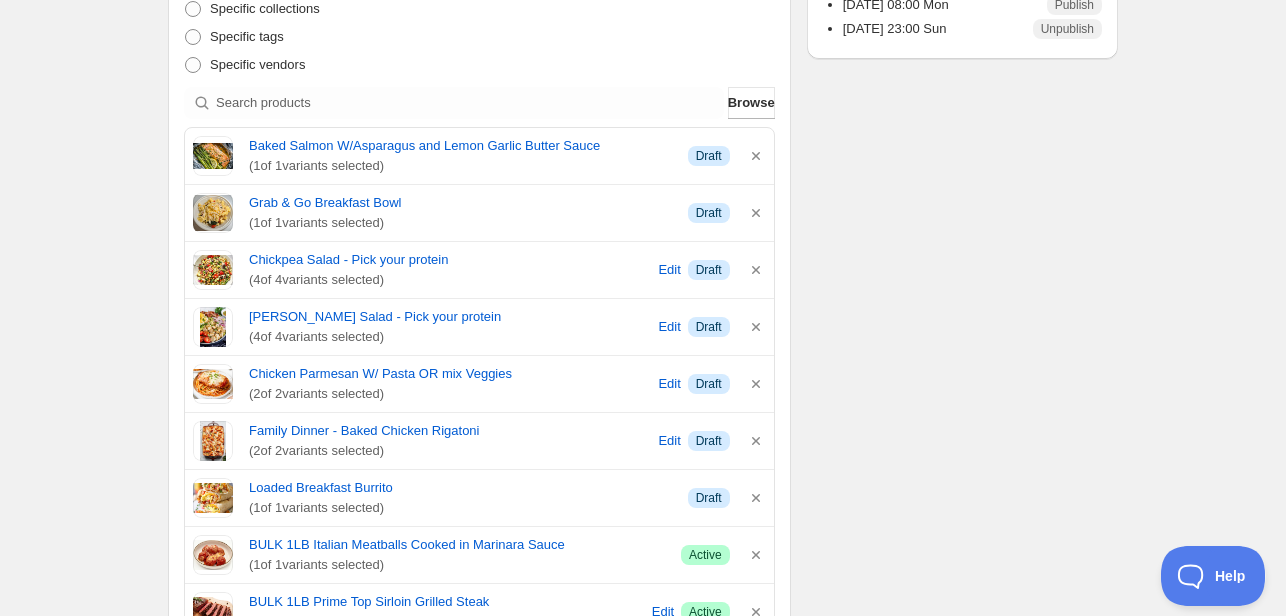 scroll, scrollTop: 500, scrollLeft: 0, axis: vertical 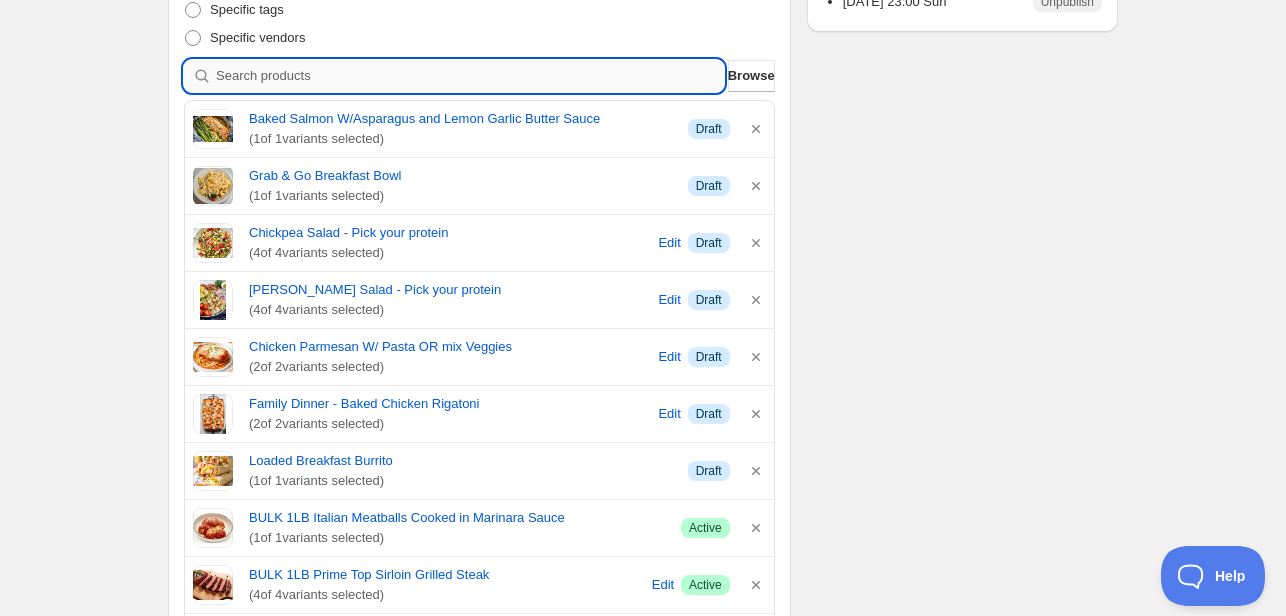 click at bounding box center [470, 76] 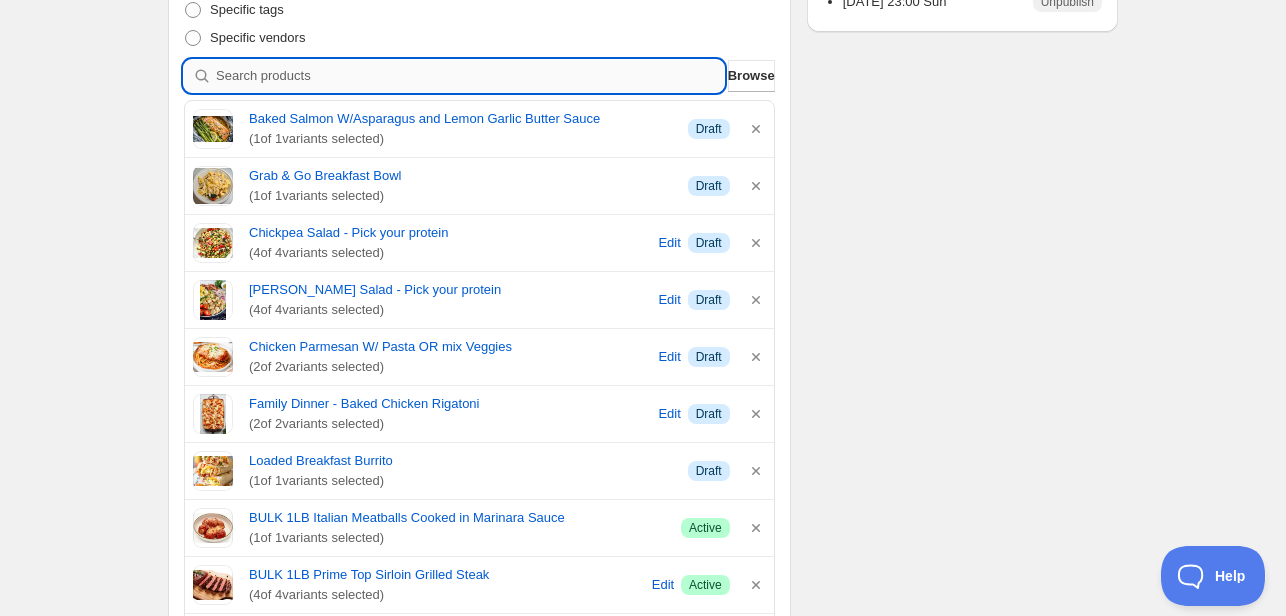 type on "b" 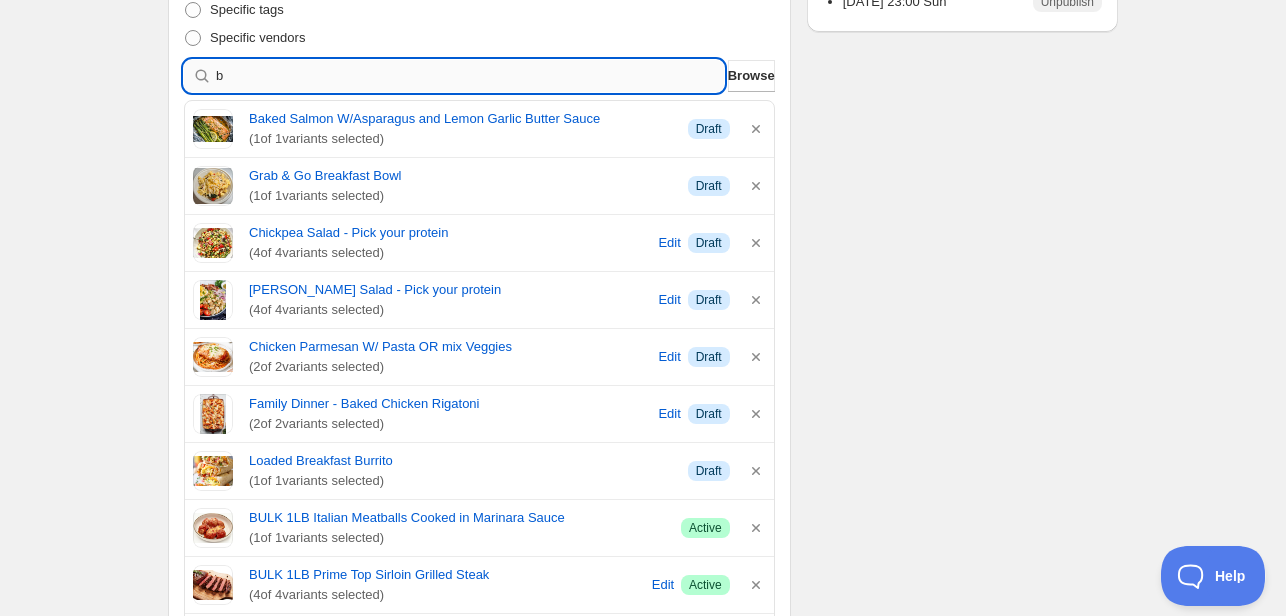 type 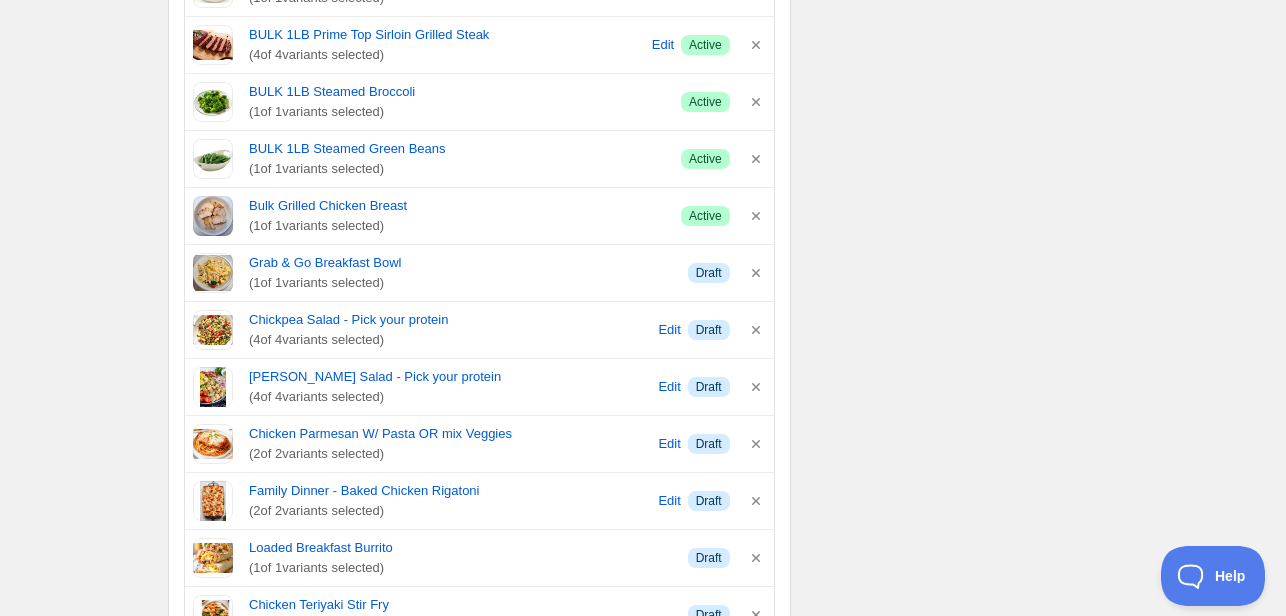 scroll, scrollTop: 700, scrollLeft: 0, axis: vertical 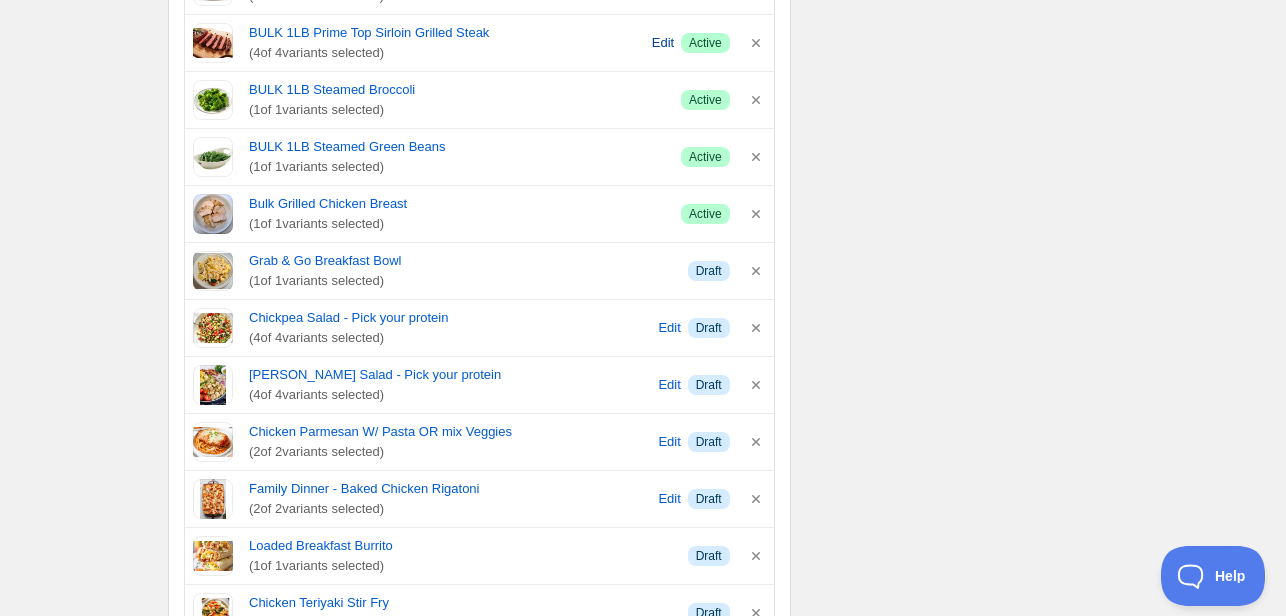 click on "Edit" at bounding box center [663, 43] 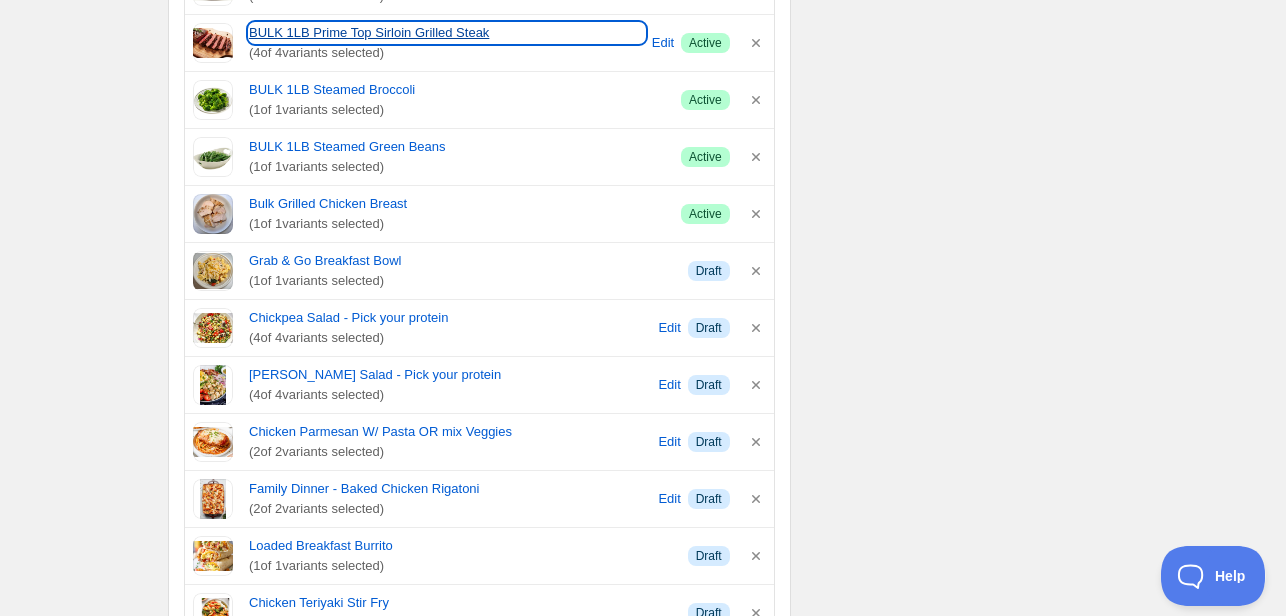 click on "BULK 1LB Prime Top Sirloin Grilled Steak" at bounding box center [447, 33] 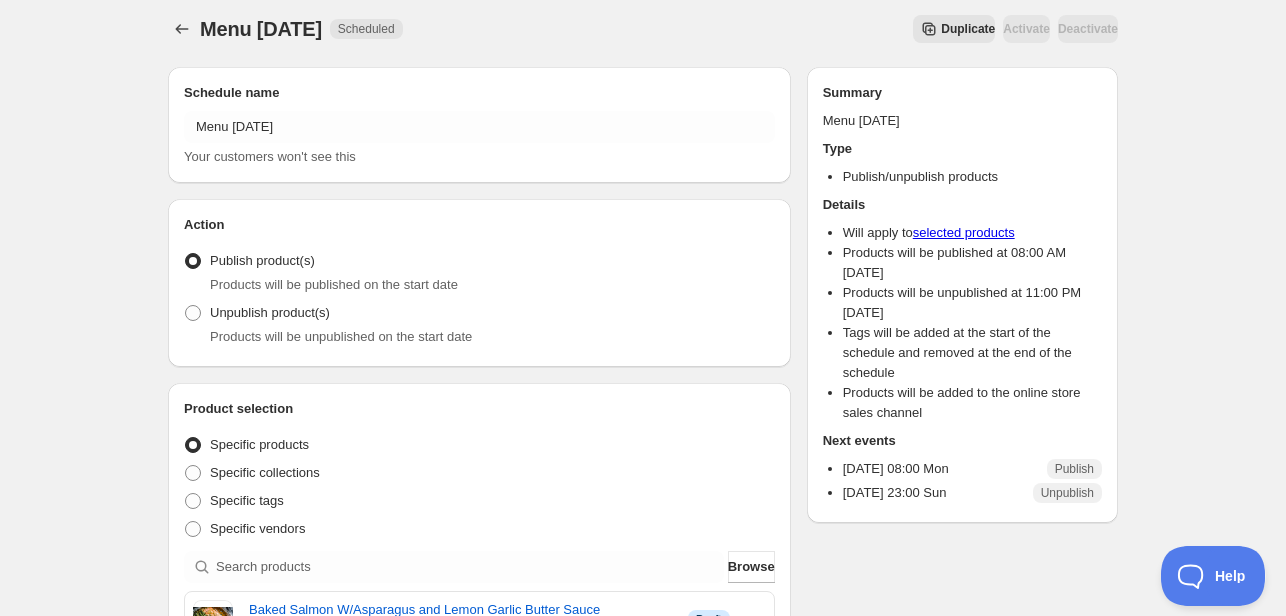 scroll, scrollTop: 0, scrollLeft: 0, axis: both 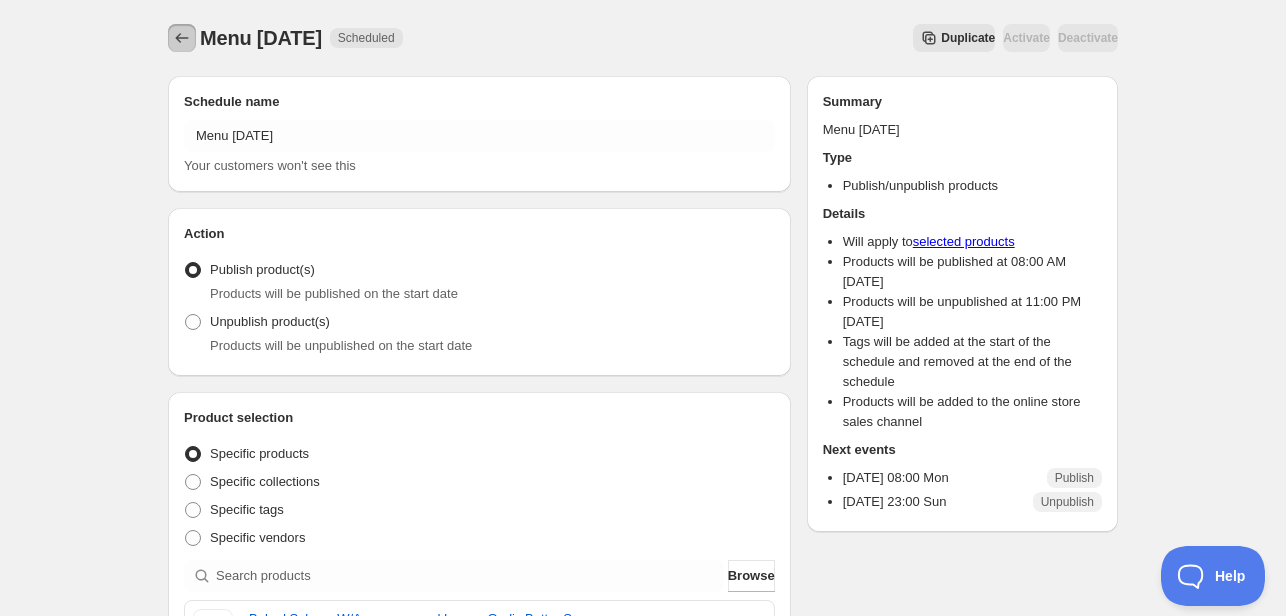 click 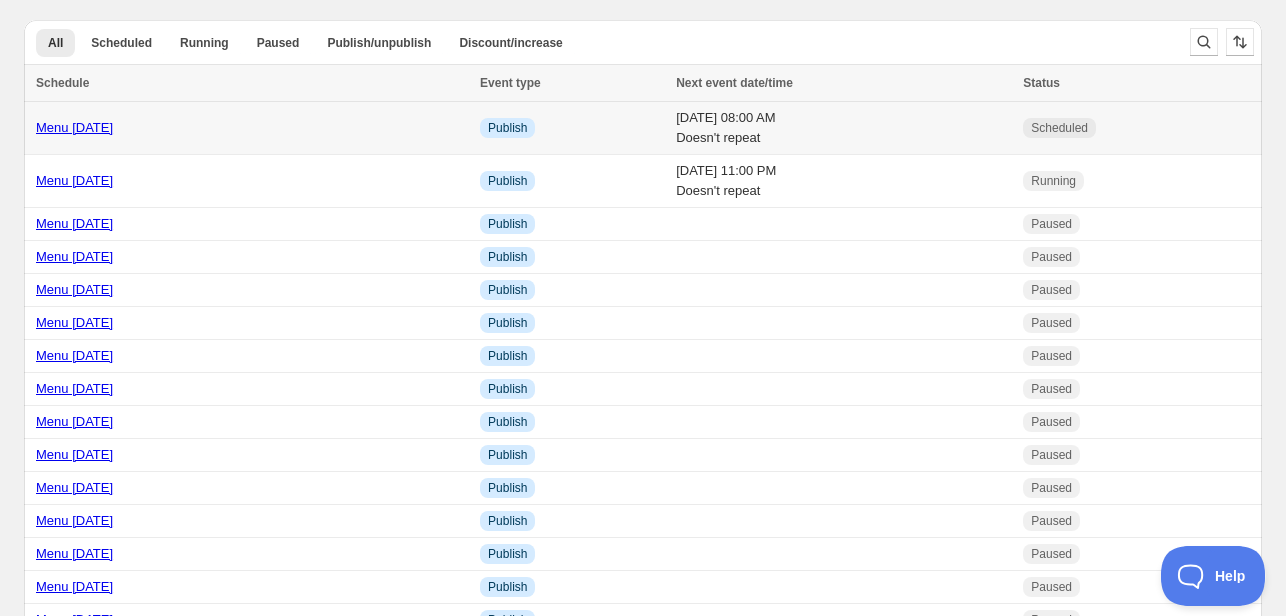 click on "Menu [DATE]" at bounding box center (74, 127) 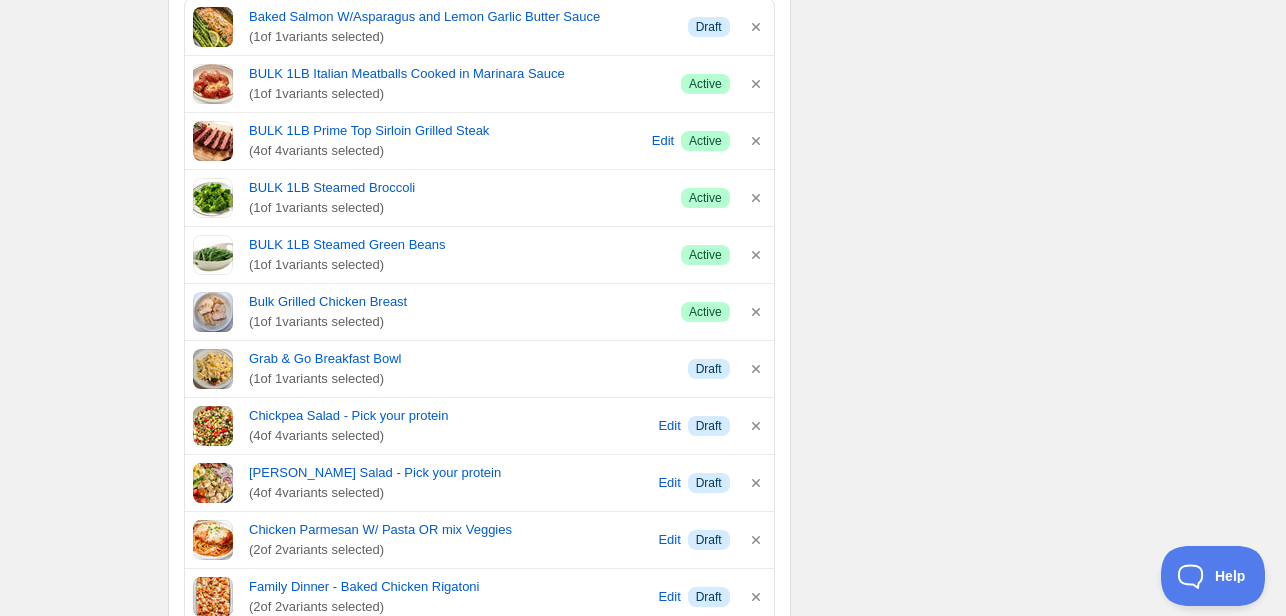 scroll, scrollTop: 600, scrollLeft: 0, axis: vertical 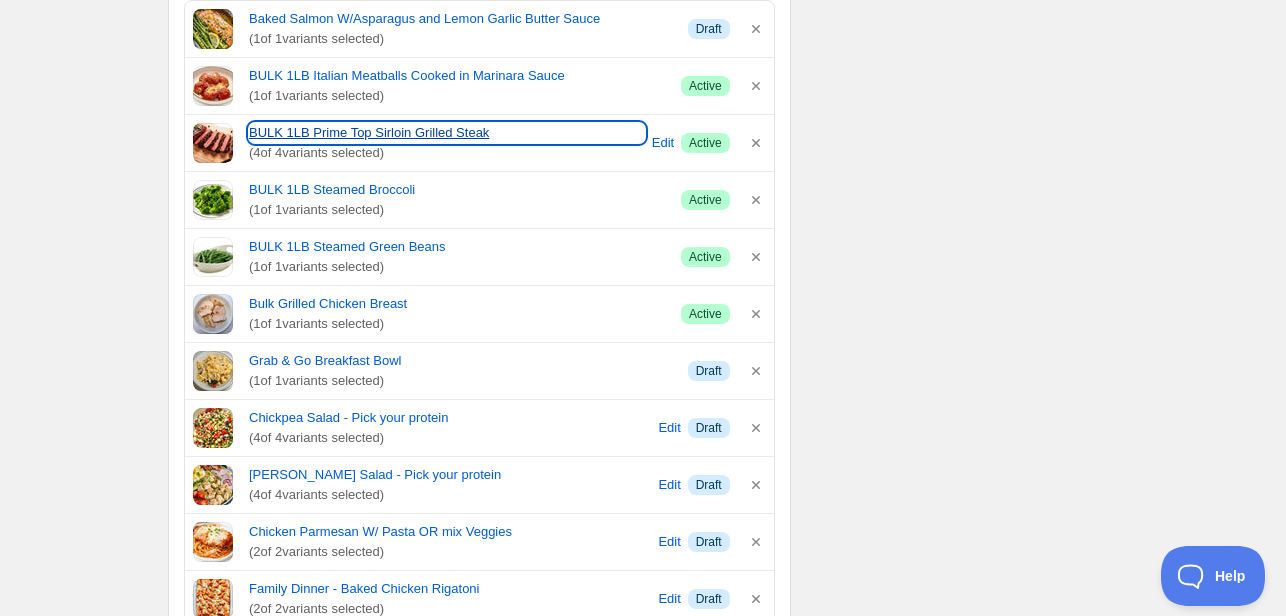 click on "BULK 1LB Prime Top Sirloin Grilled Steak" at bounding box center [447, 133] 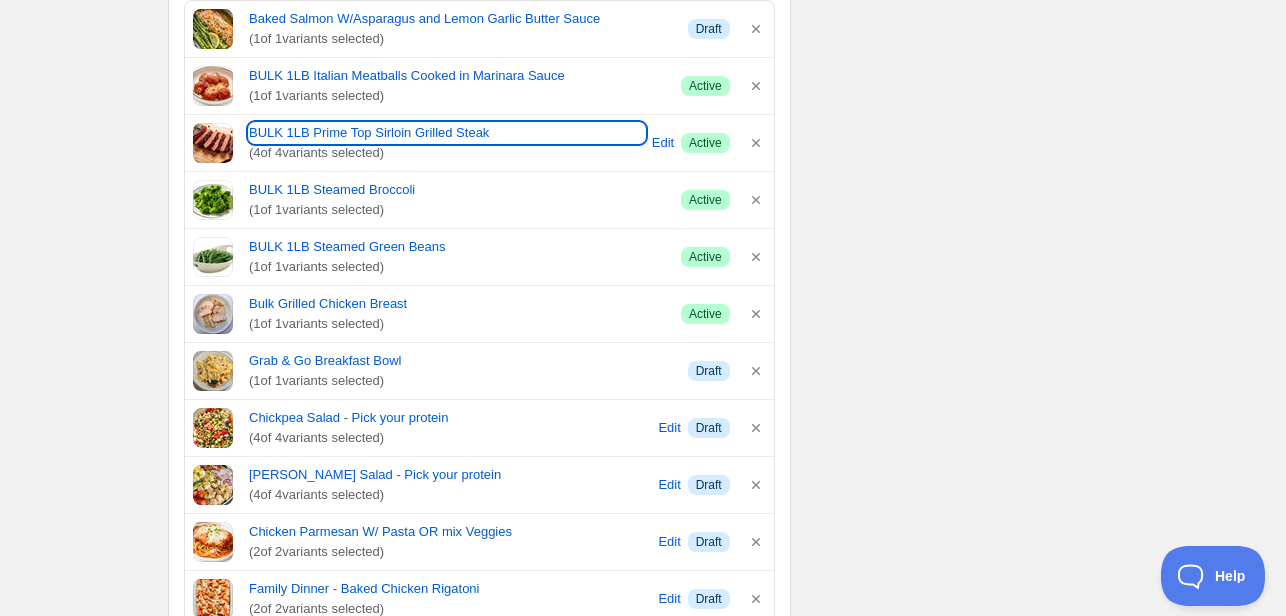 scroll, scrollTop: 500, scrollLeft: 0, axis: vertical 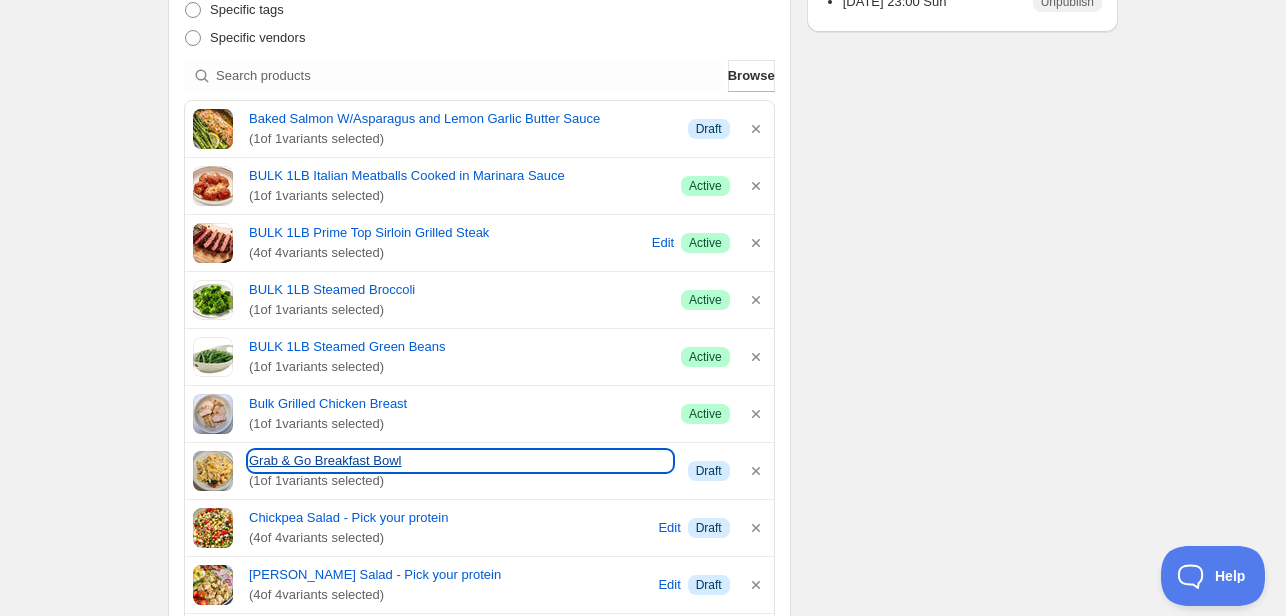 click on "Grab & Go Breakfast Bowl" at bounding box center [460, 461] 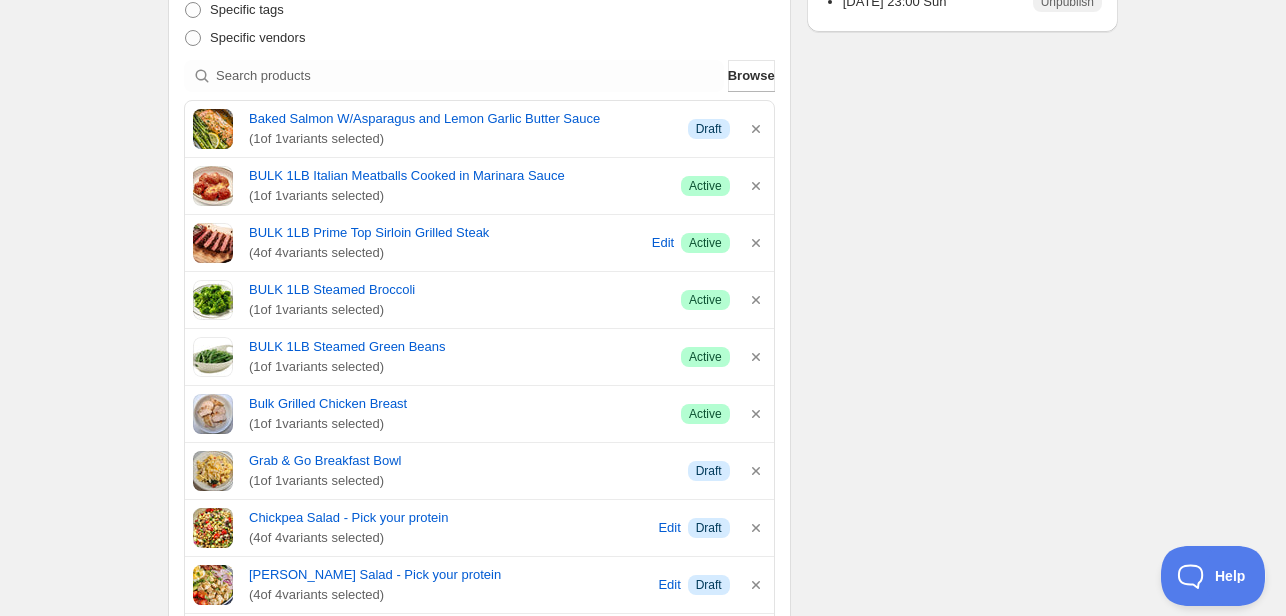 click on "Schedule name Menu [DATE] Your customers won't see this Action Action Publish product(s) Products will be published on the start date Unpublish product(s) Products will be unpublished on the start date Product selection Entity type Specific products Specific collections Specific tags Specific vendors Browse Baked Salmon W/Asparagus and Lemon Garlic Butter Sauce ( 1  of   1  variants selected) Info Draft BULK 1LB Italian Meatballs Cooked in Marinara Sauce ( 1  of   1  variants selected) Success Active BULK 1LB Prime Top Sirloin Grilled Steak ( 4  of   4  variants selected) Edit Success Active BULK 1LB Steamed Broccoli ( 1  of   1  variants selected) Success Active BULK 1LB Steamed Green Beans ( 1  of   1  variants selected) Success Active Bulk Grilled Chicken Breast ( 1  of   1  variants selected) Success Active Grab & Go Breakfast Bowl ( 1  of   1  variants selected) Info Draft Chickpea Salad - Pick your protein ( 4  of   4  variants selected) Edit Info Draft [PERSON_NAME] Salad - Pick your protein ( 4  of   4 Edit" at bounding box center (635, 982) 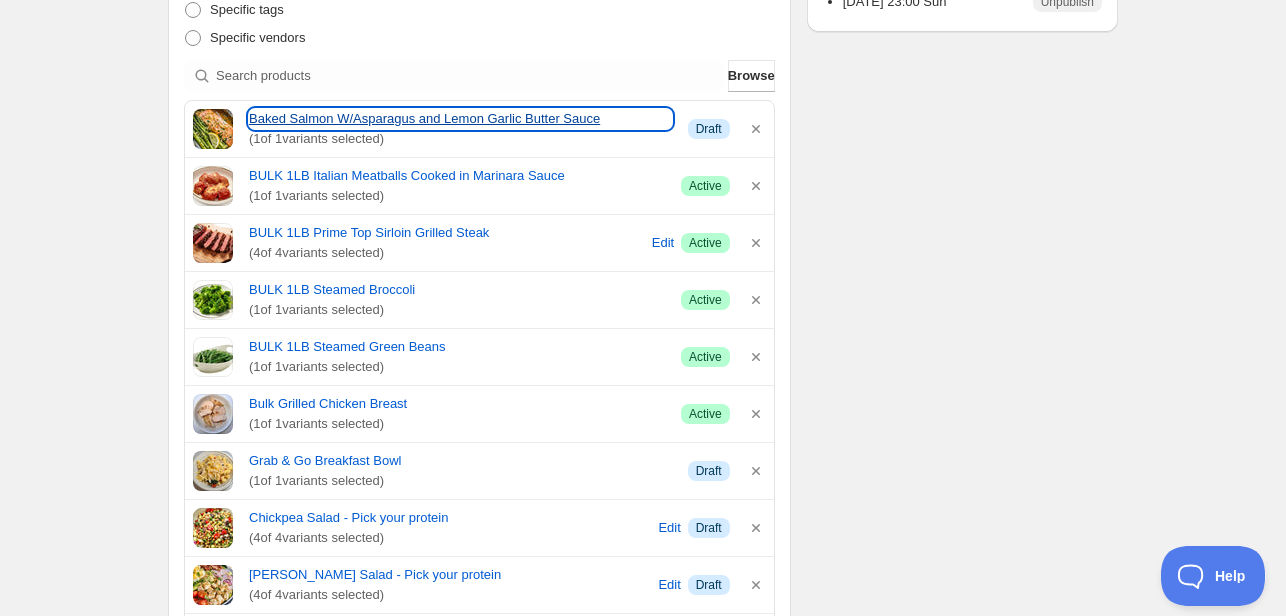 click on "Baked Salmon W/Asparagus and Lemon Garlic Butter Sauce" at bounding box center (460, 119) 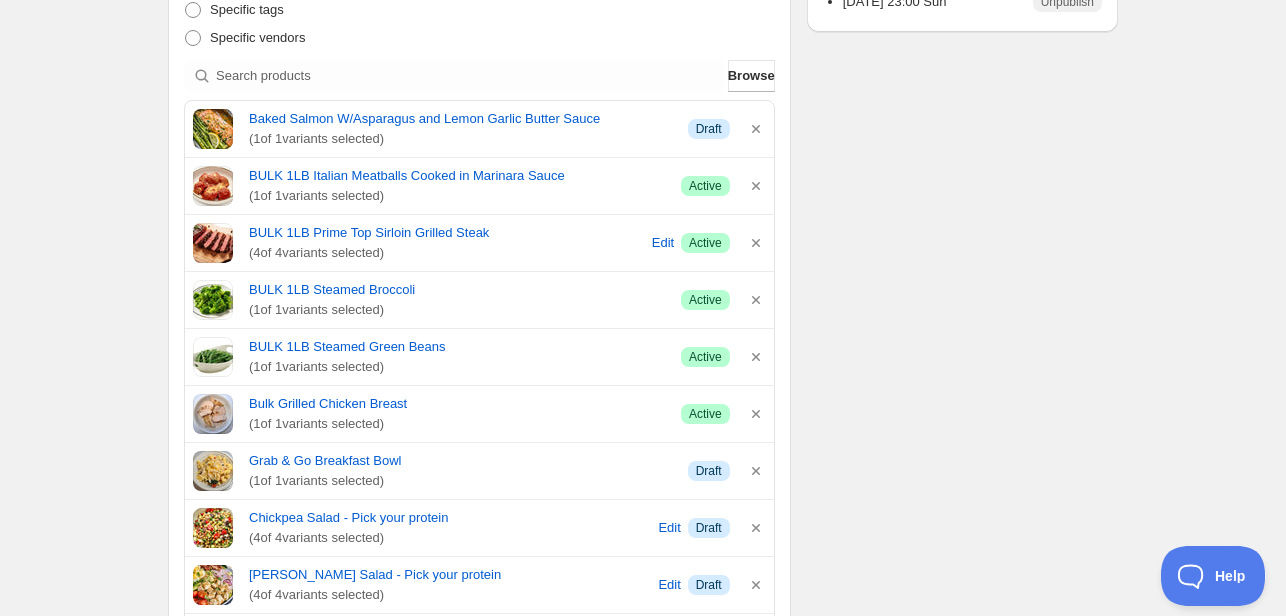 click on "Schedule name Menu [DATE] Your customers won't see this Action Action Publish product(s) Products will be published on the start date Unpublish product(s) Products will be unpublished on the start date Product selection Entity type Specific products Specific collections Specific tags Specific vendors Browse Baked Salmon W/Asparagus and Lemon Garlic Butter Sauce ( 1  of   1  variants selected) Info Draft BULK 1LB Italian Meatballs Cooked in Marinara Sauce ( 1  of   1  variants selected) Success Active BULK 1LB Prime Top Sirloin Grilled Steak ( 4  of   4  variants selected) Edit Success Active BULK 1LB Steamed Broccoli ( 1  of   1  variants selected) Success Active BULK 1LB Steamed Green Beans ( 1  of   1  variants selected) Success Active Bulk Grilled Chicken Breast ( 1  of   1  variants selected) Success Active Grab & Go Breakfast Bowl ( 1  of   1  variants selected) Info Draft Chickpea Salad - Pick your protein ( 4  of   4  variants selected) Edit Info Draft [PERSON_NAME] Salad - Pick your protein ( 4  of   4 Edit" at bounding box center [635, 982] 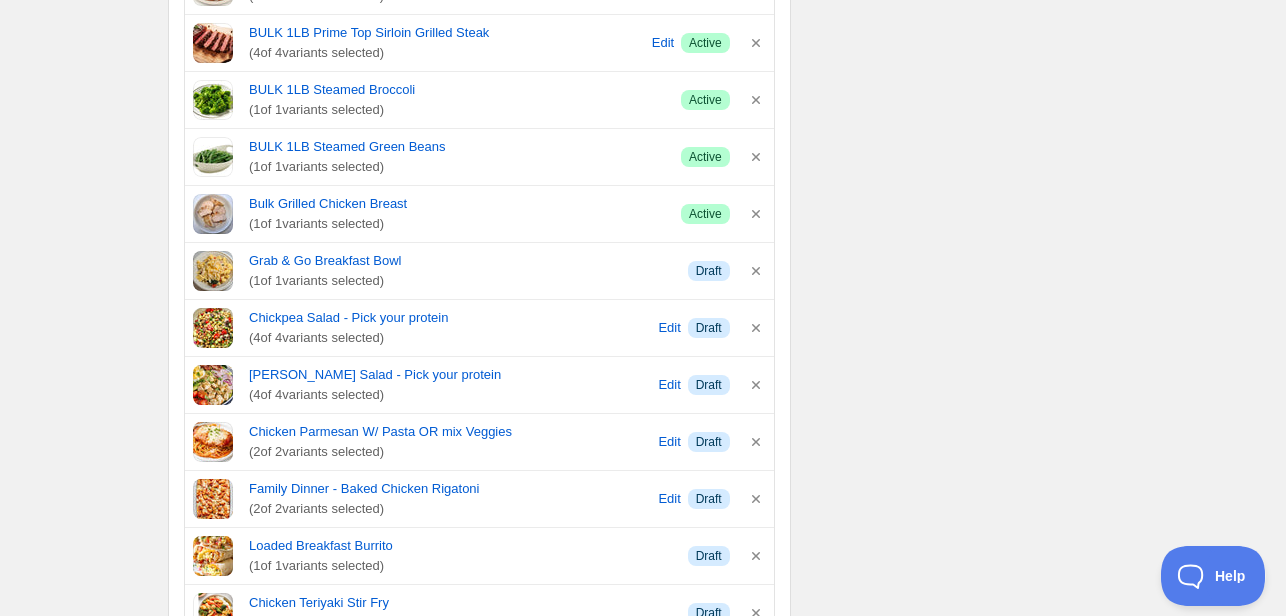 scroll, scrollTop: 800, scrollLeft: 0, axis: vertical 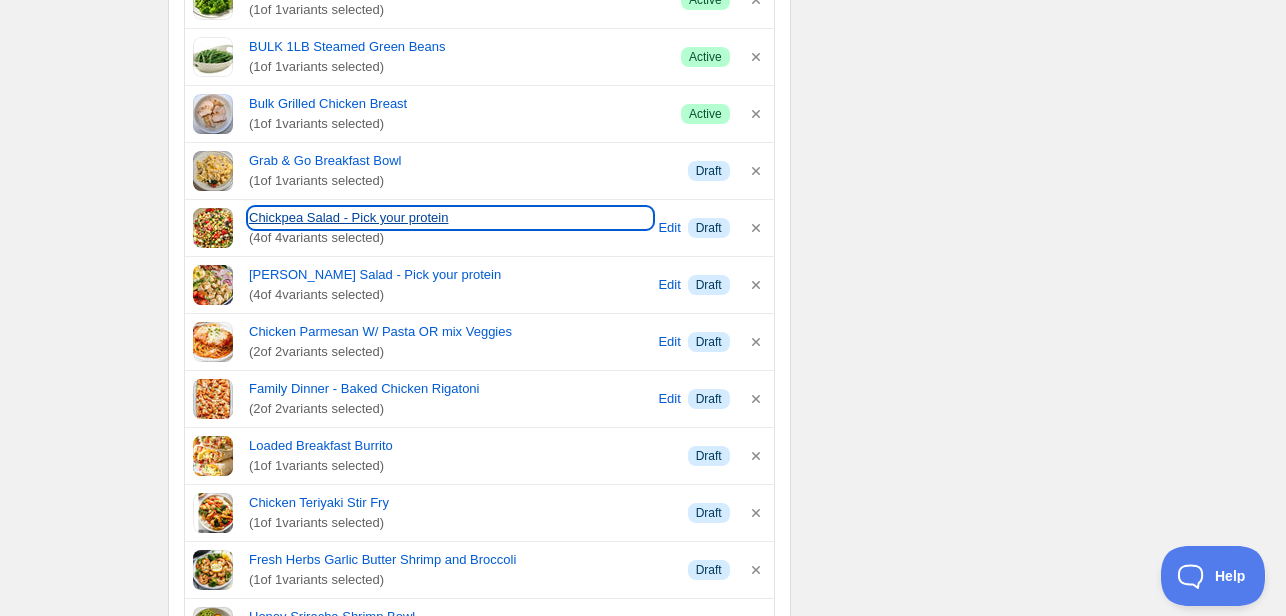 click on "Chickpea Salad - Pick your protein" at bounding box center [450, 218] 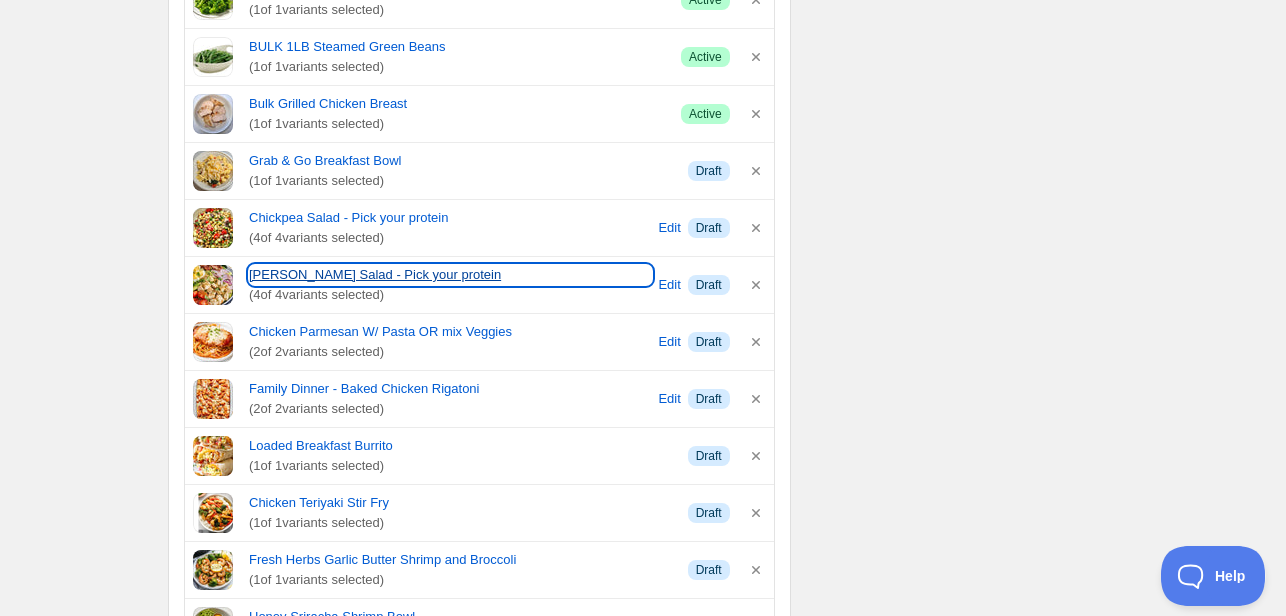 click on "[PERSON_NAME] Salad - Pick your protein" at bounding box center [450, 275] 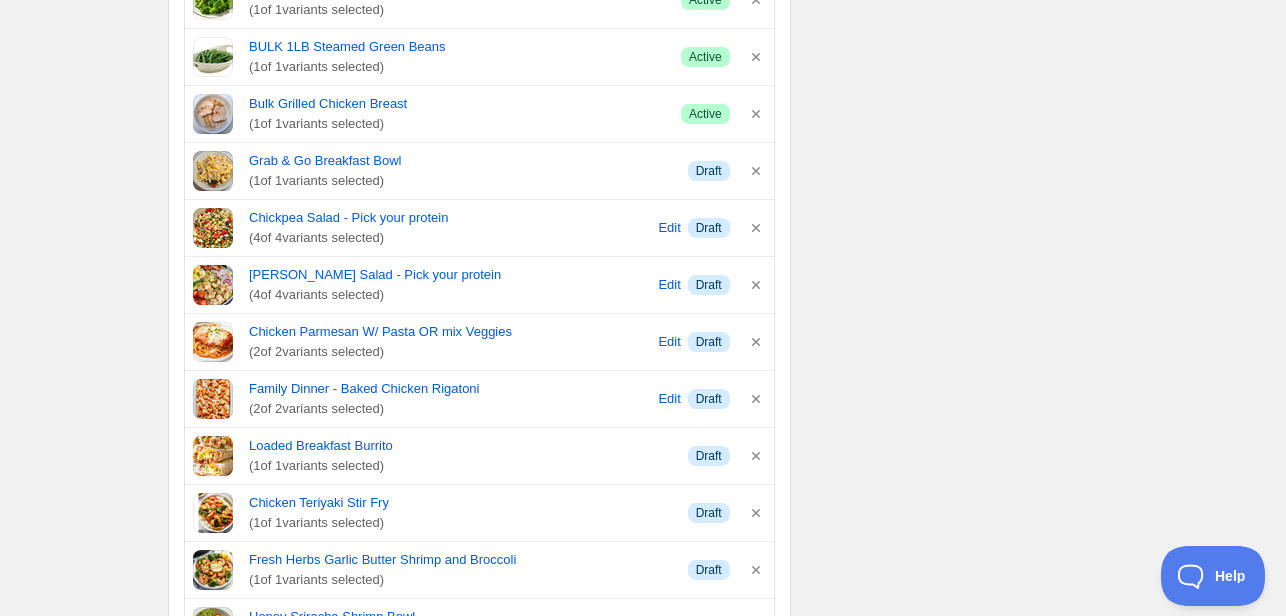 click on "Schedule name Menu [DATE] Your customers won't see this Action Action Publish product(s) Products will be published on the start date Unpublish product(s) Products will be unpublished on the start date Product selection Entity type Specific products Specific collections Specific tags Specific vendors Browse Baked Salmon W/Asparagus and Lemon Garlic Butter Sauce ( 1  of   1  variants selected) Info Draft BULK 1LB Italian Meatballs Cooked in Marinara Sauce ( 1  of   1  variants selected) Success Active BULK 1LB Prime Top Sirloin Grilled Steak ( 4  of   4  variants selected) Edit Success Active BULK 1LB Steamed Broccoli ( 1  of   1  variants selected) Success Active BULK 1LB Steamed Green Beans ( 1  of   1  variants selected) Success Active Bulk Grilled Chicken Breast ( 1  of   1  variants selected) Success Active Grab & Go Breakfast Bowl ( 1  of   1  variants selected) Info Draft Chickpea Salad - Pick your protein ( 4  of   4  variants selected) Edit Info Draft [PERSON_NAME] Salad - Pick your protein ( 4  of   4 Edit" at bounding box center [635, 682] 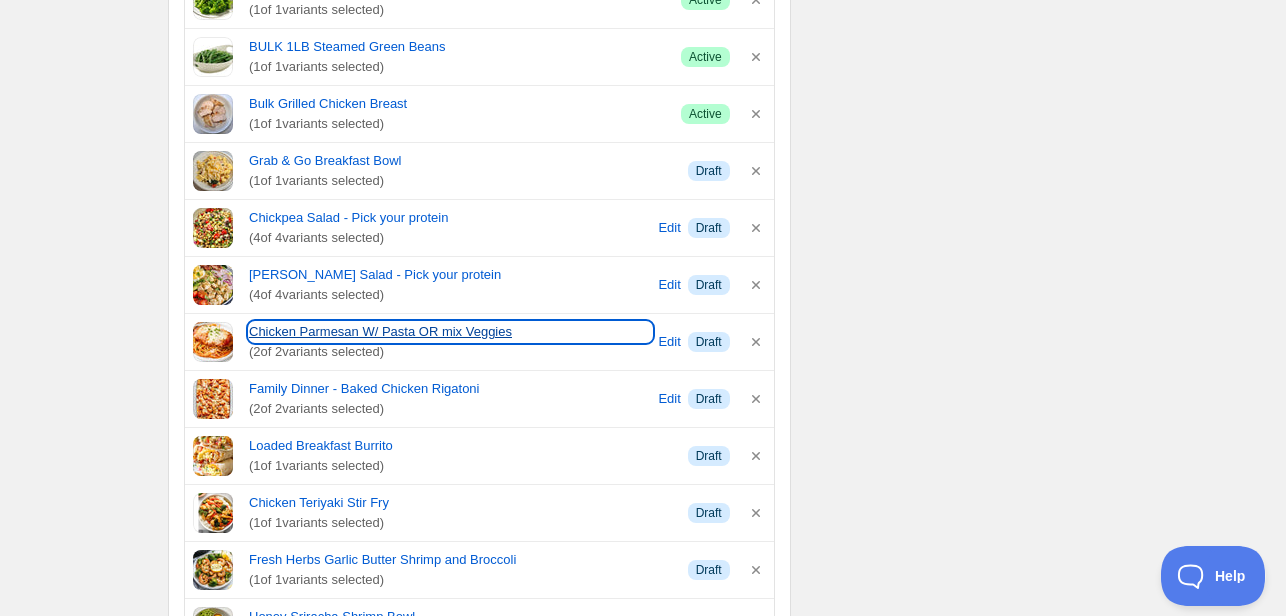 click on "Chicken Parmesan W/ Pasta OR mix Veggies" at bounding box center (450, 332) 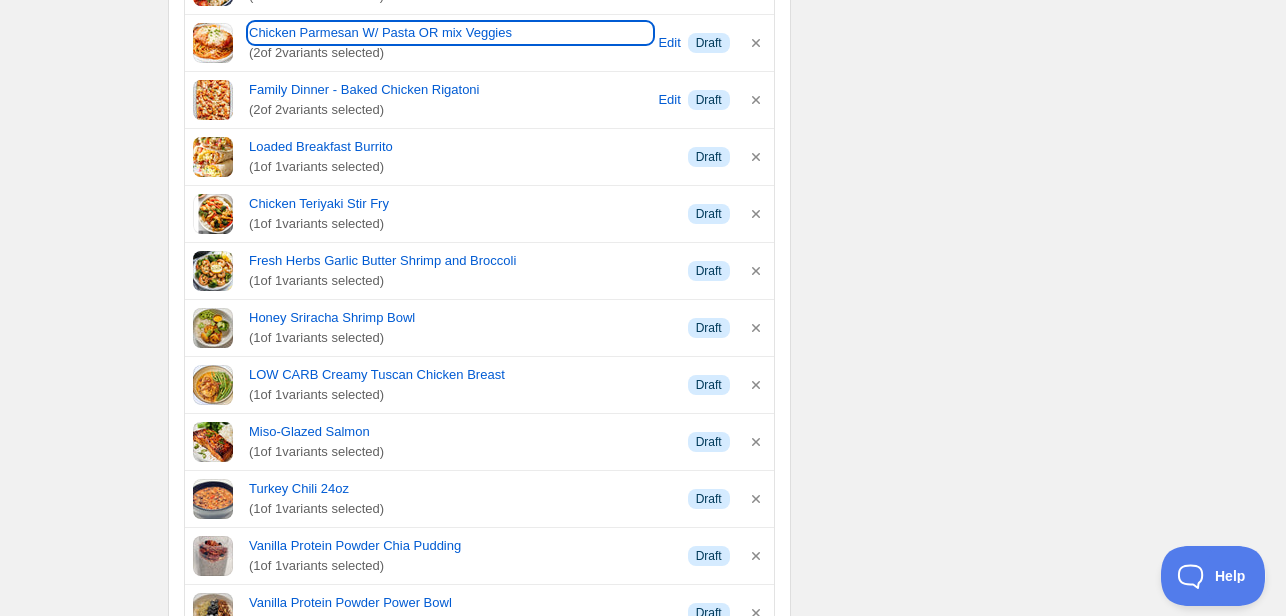 scroll, scrollTop: 1100, scrollLeft: 0, axis: vertical 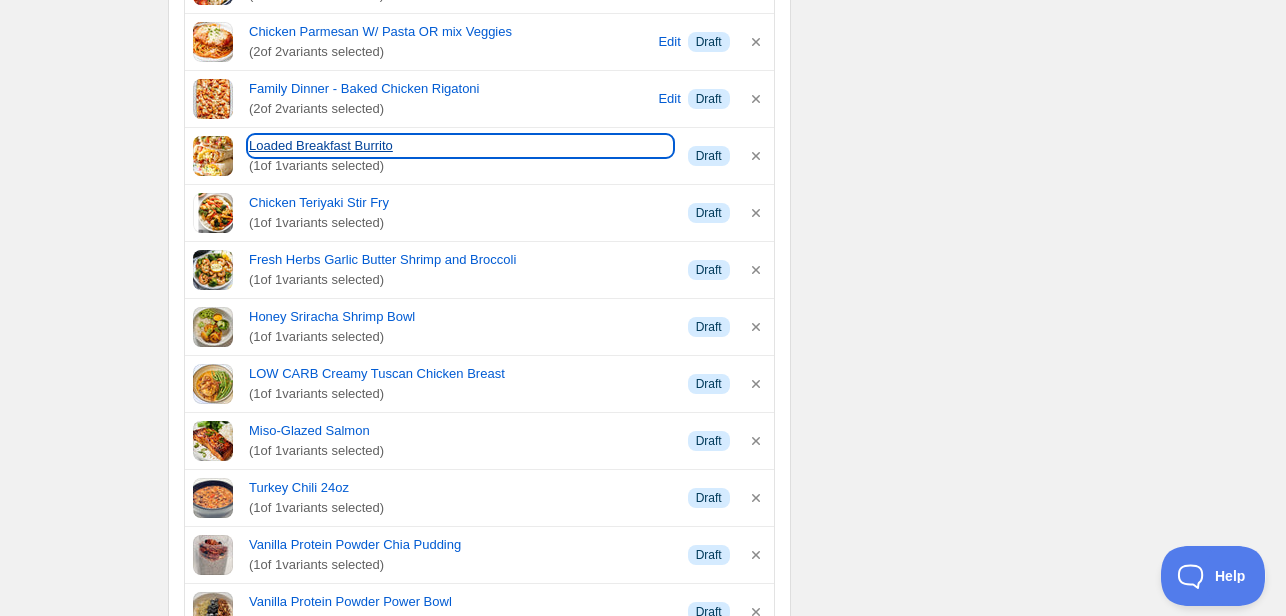 click on "Loaded Breakfast Burrito" at bounding box center [460, 146] 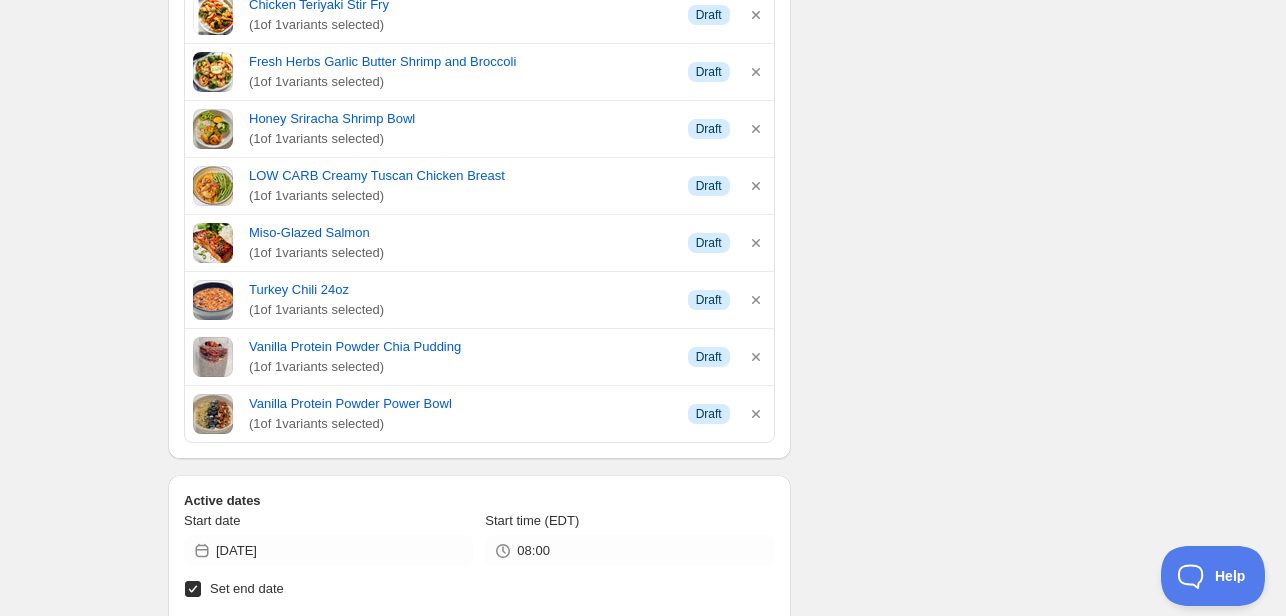 scroll, scrollTop: 1300, scrollLeft: 0, axis: vertical 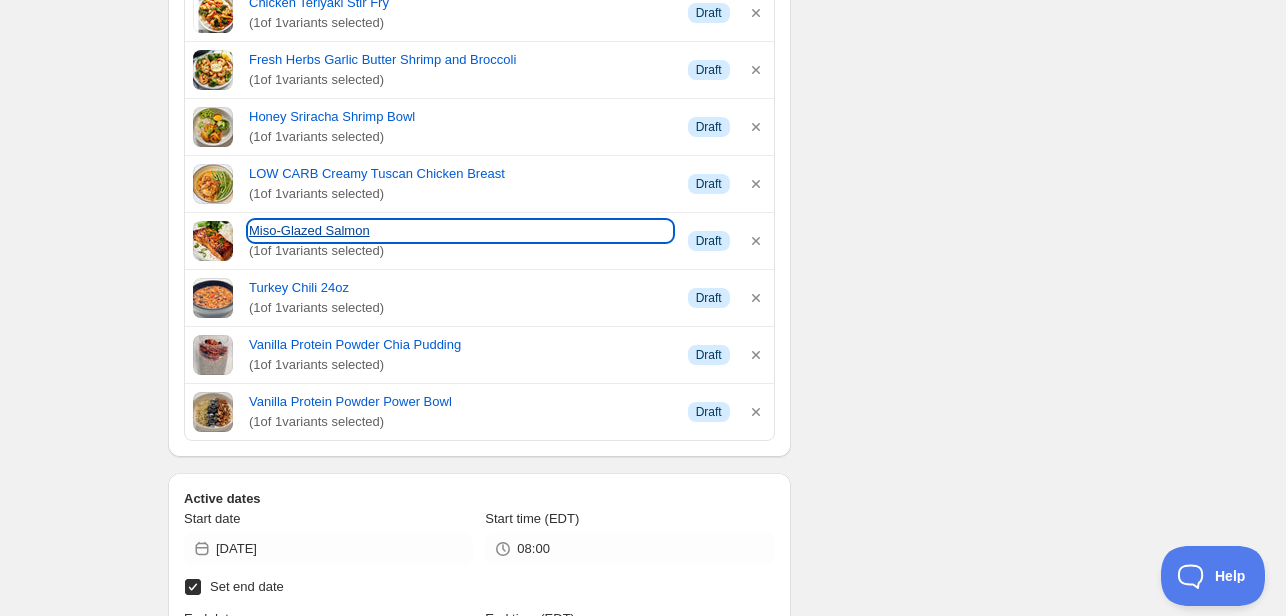 click on "Miso-Glazed Salmon" at bounding box center (460, 231) 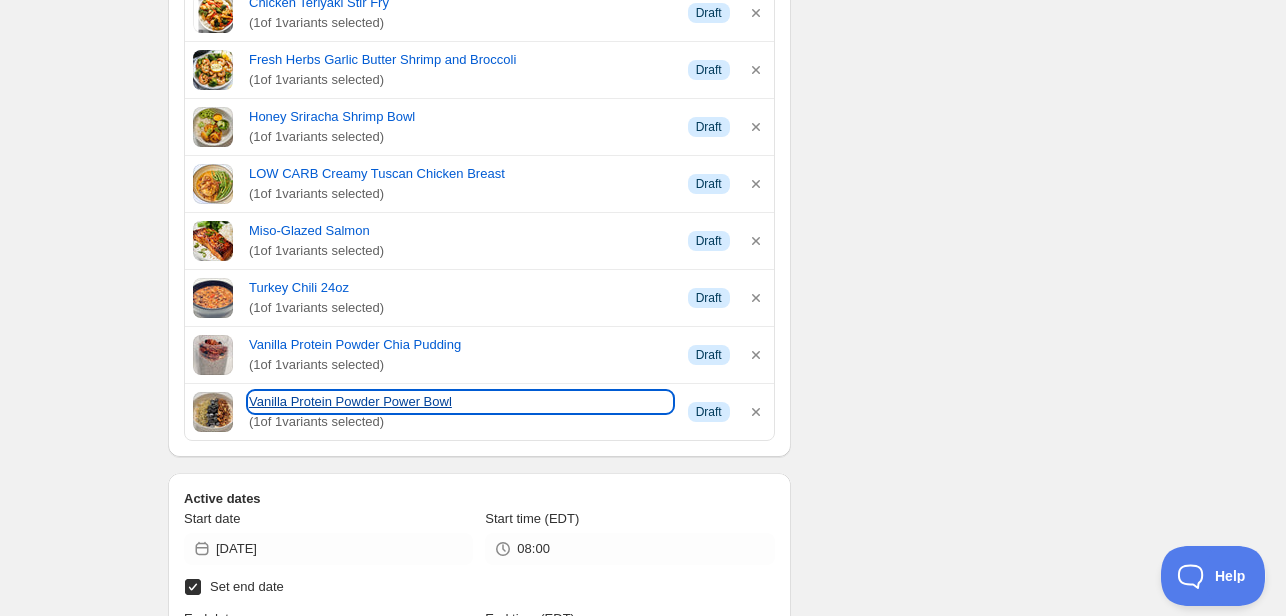 click on "Vanilla Protein Powder Power Bowl" at bounding box center (460, 402) 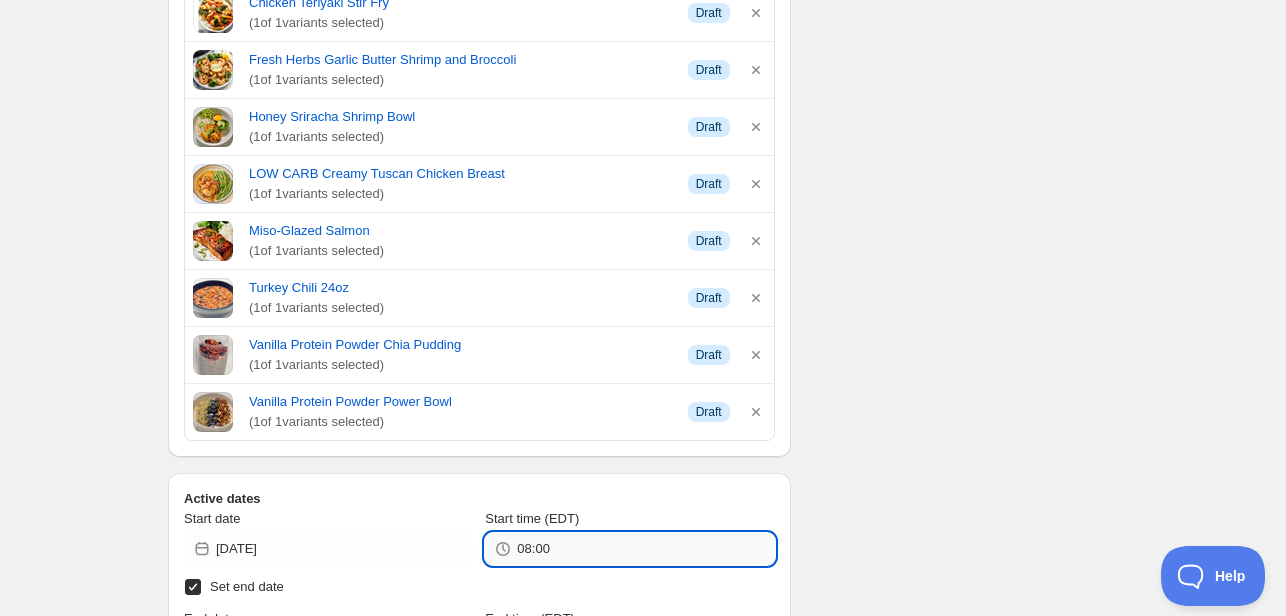click on "08:00" at bounding box center (645, 549) 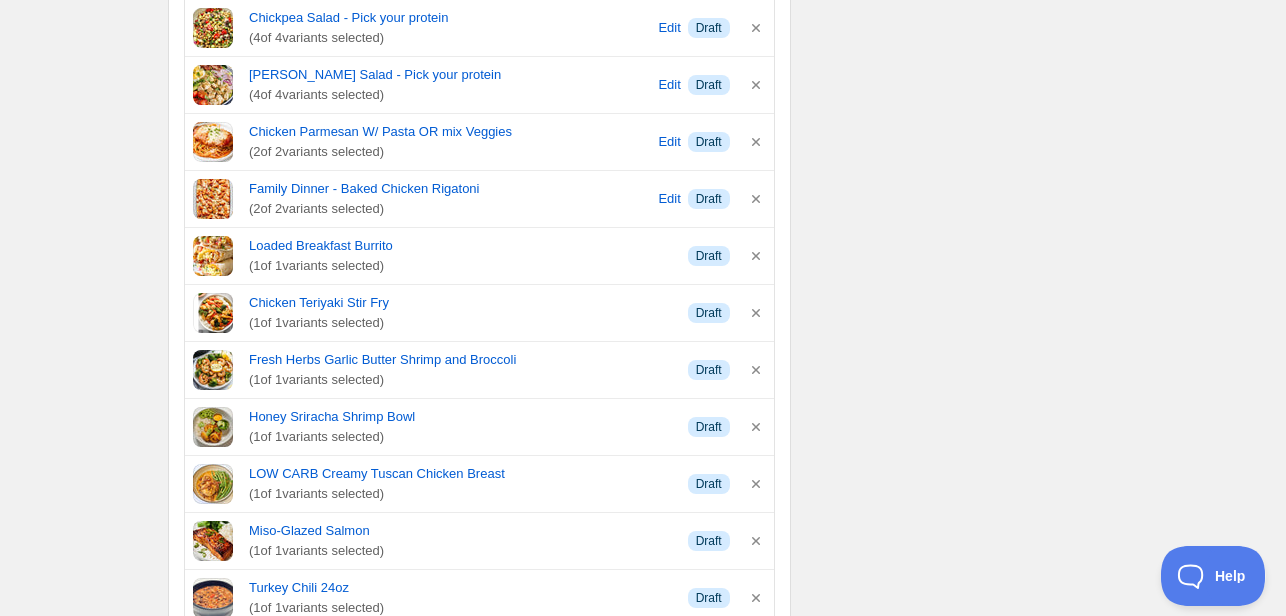 scroll, scrollTop: 1000, scrollLeft: 0, axis: vertical 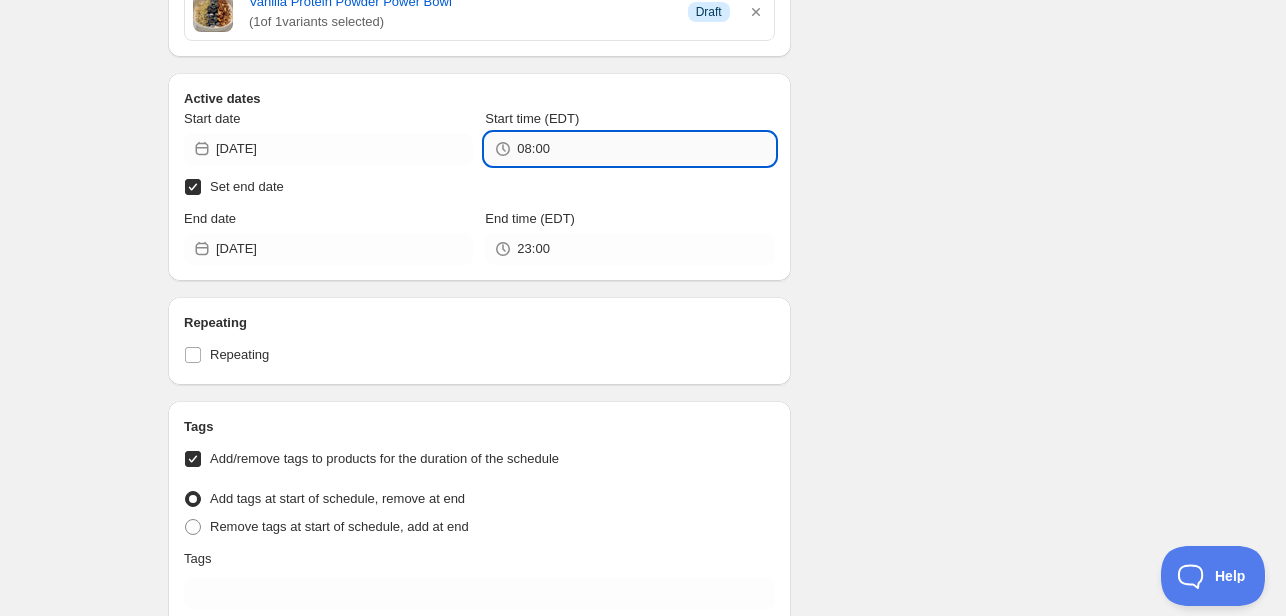 click on "08:00" at bounding box center [645, 149] 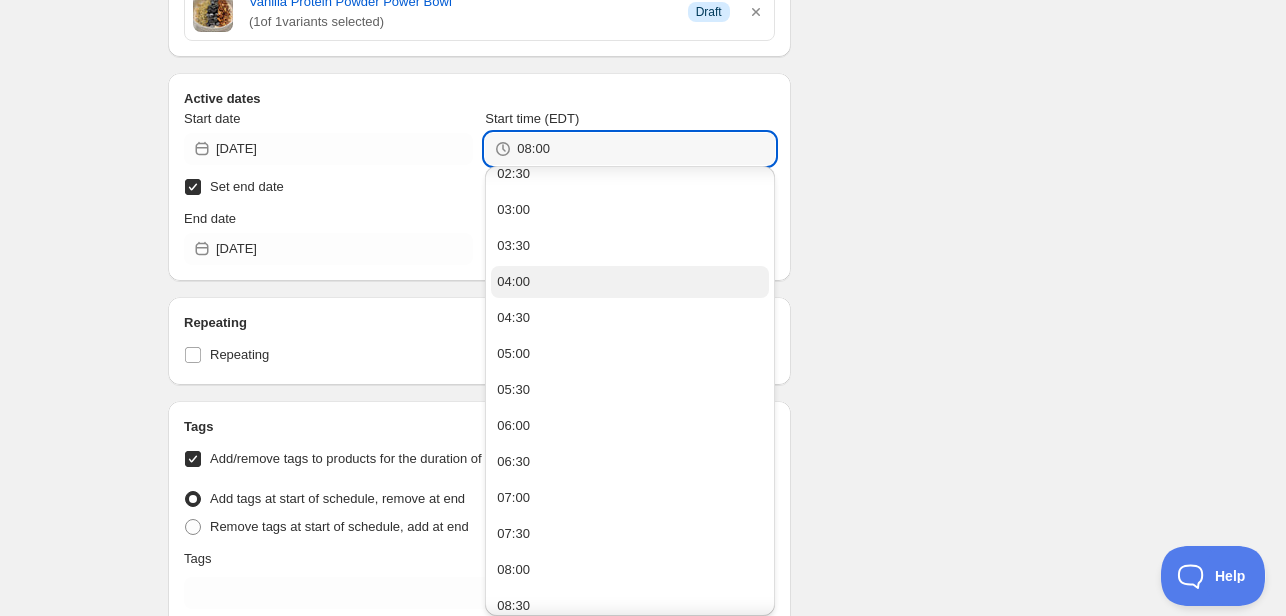 scroll, scrollTop: 200, scrollLeft: 0, axis: vertical 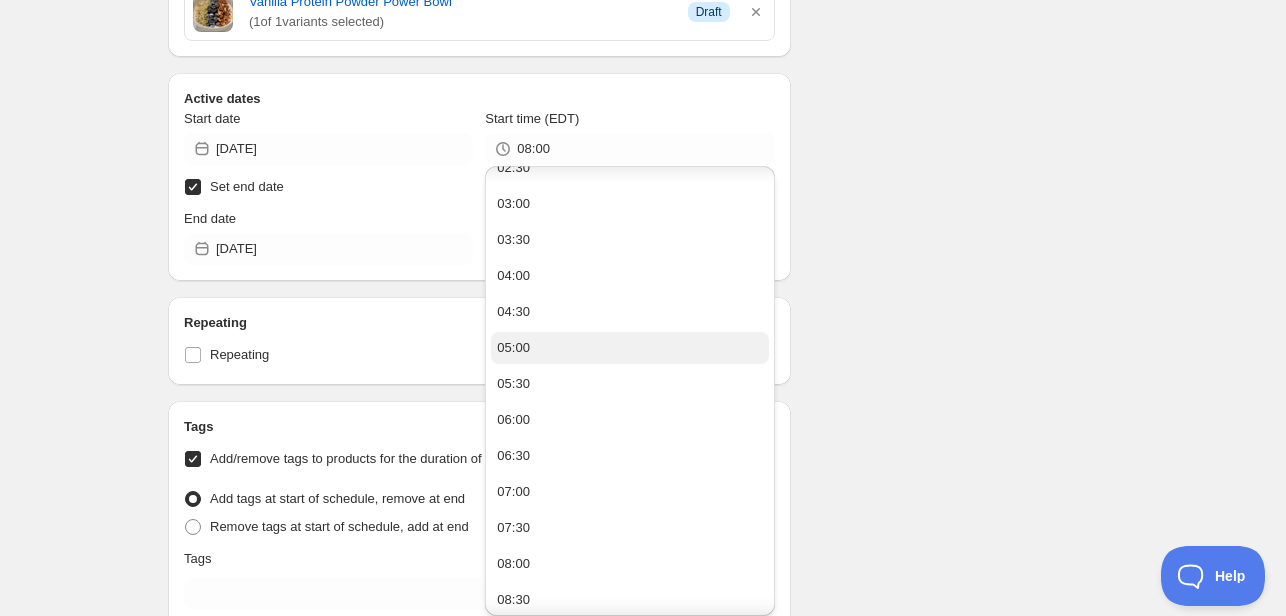 click on "05:00" at bounding box center [513, 348] 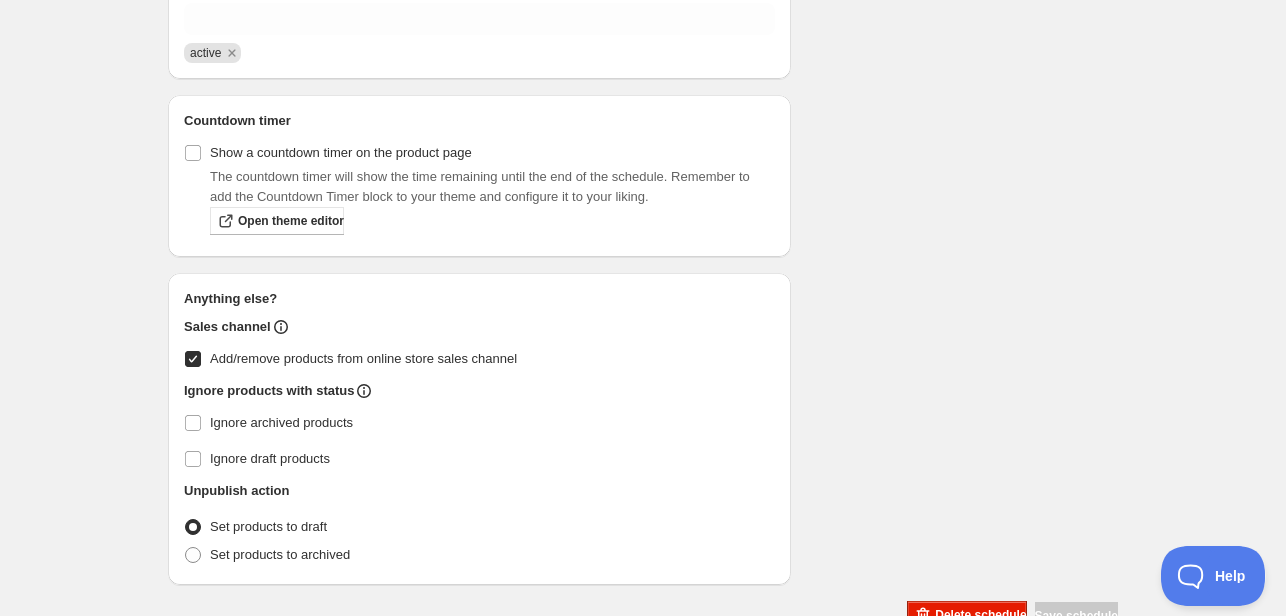 scroll, scrollTop: 2322, scrollLeft: 0, axis: vertical 